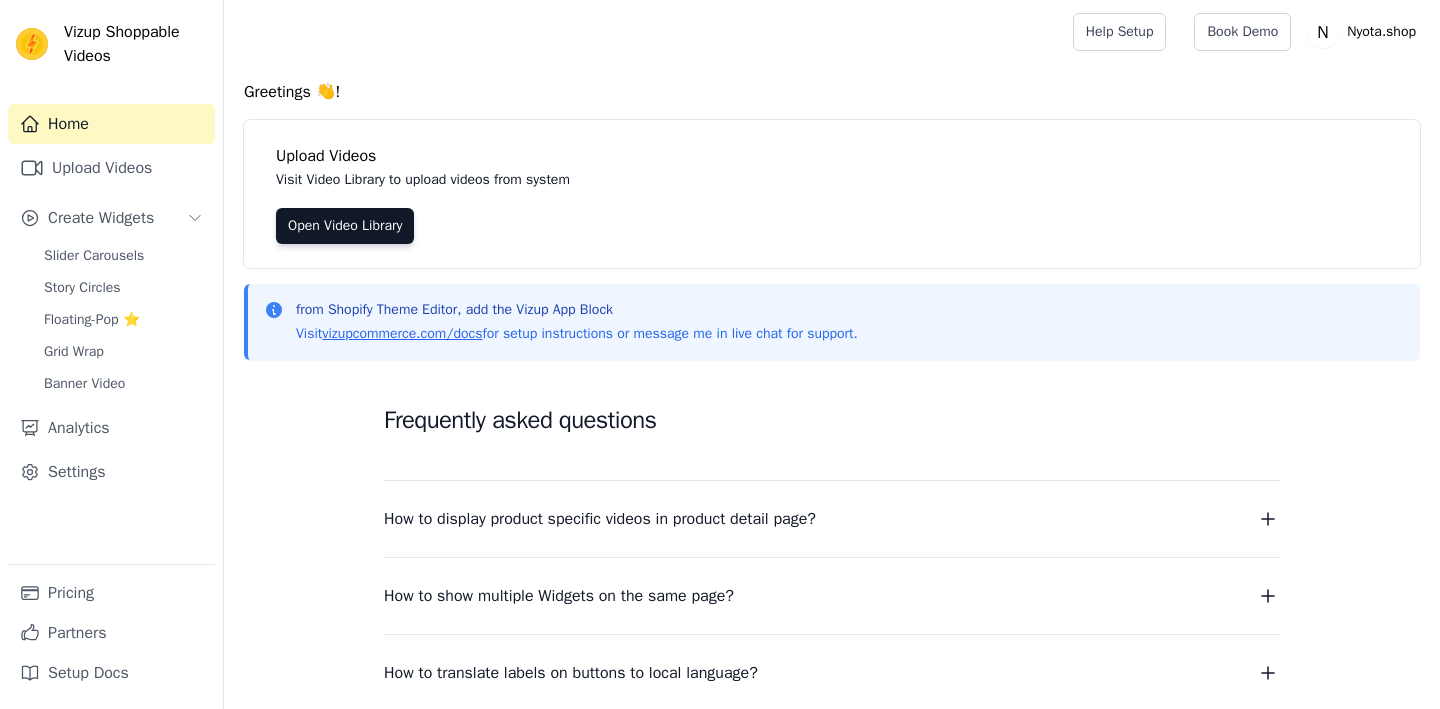 scroll, scrollTop: 0, scrollLeft: 0, axis: both 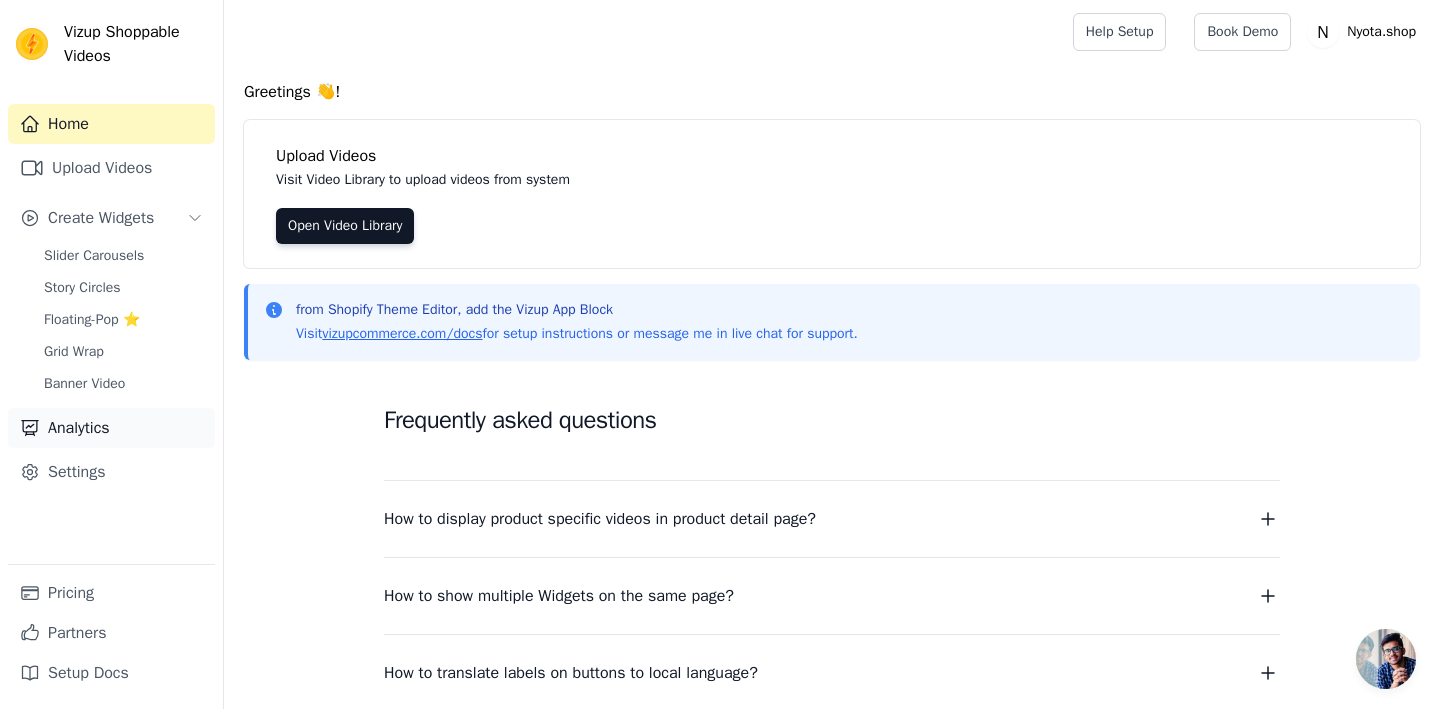 click on "Analytics" at bounding box center [111, 428] 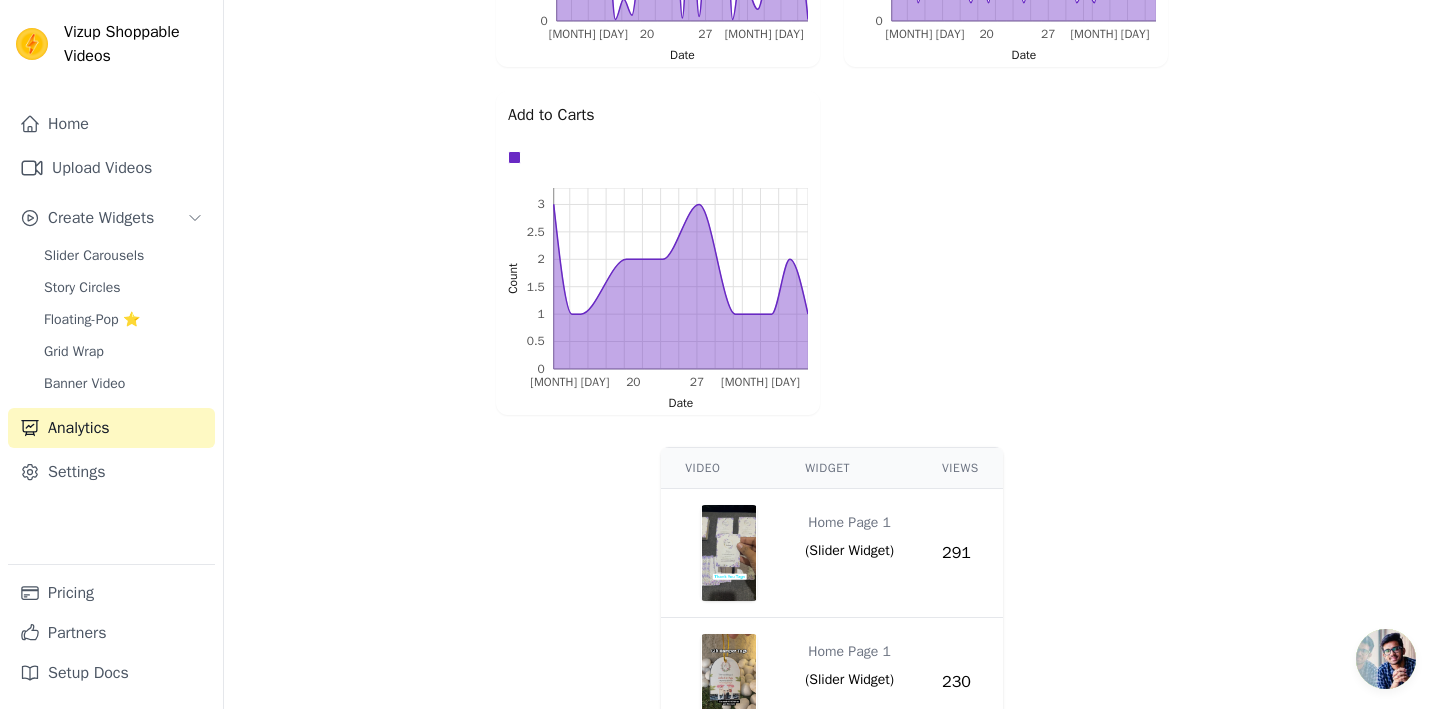 scroll, scrollTop: 907, scrollLeft: 0, axis: vertical 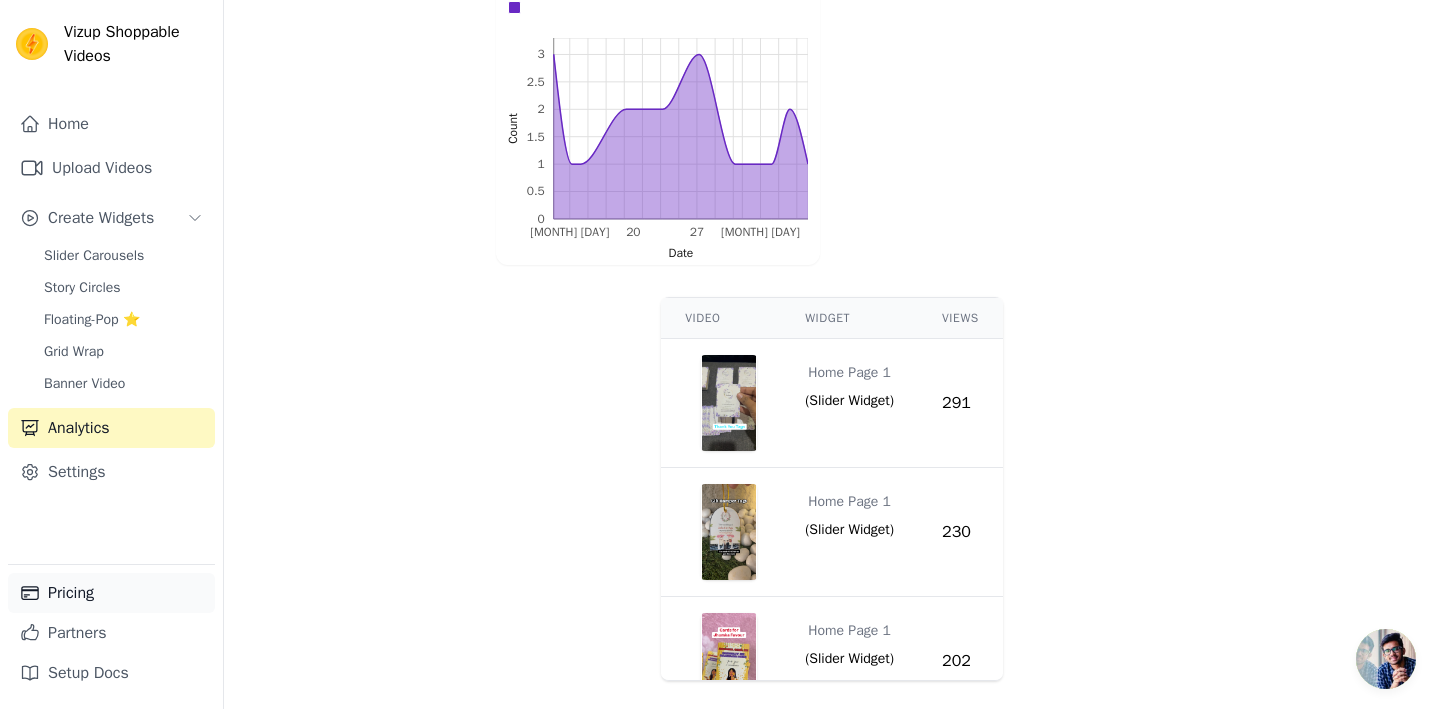 click on "Pricing" at bounding box center [111, 593] 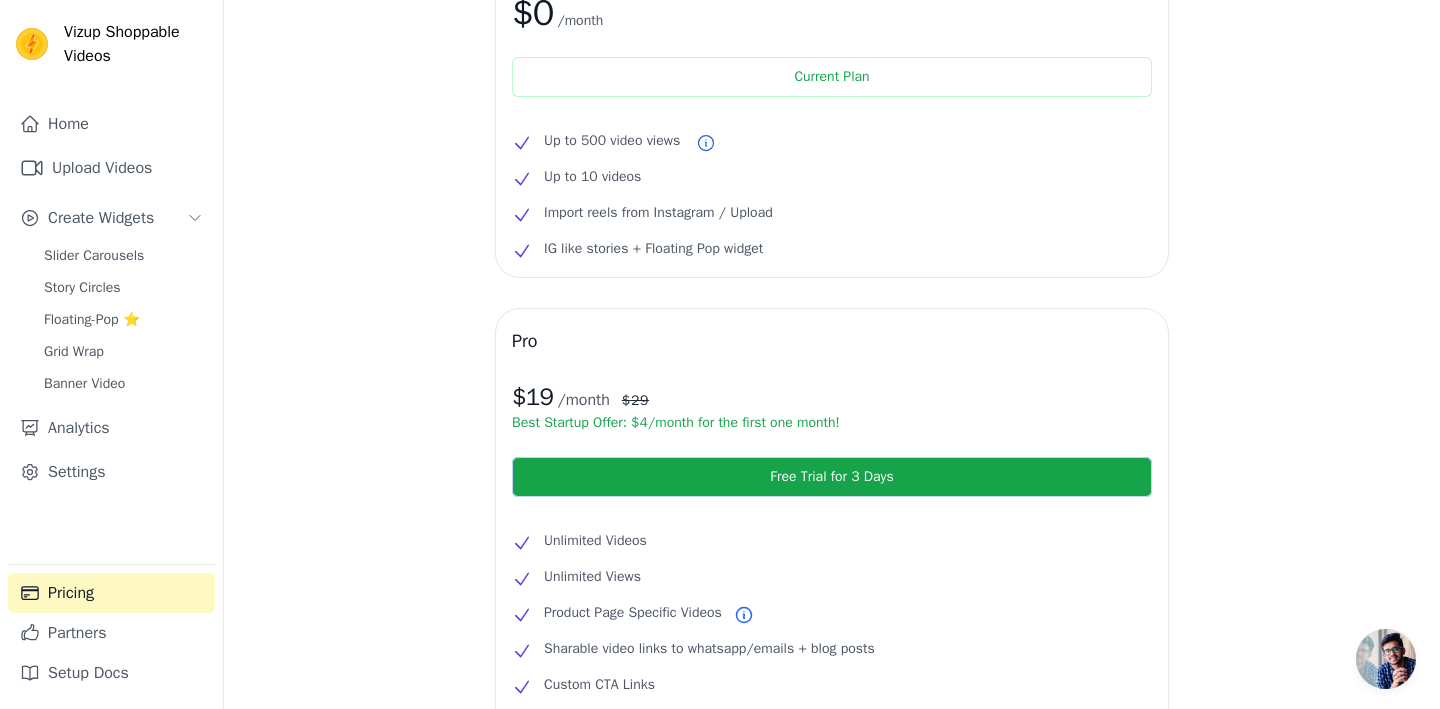 scroll, scrollTop: 0, scrollLeft: 0, axis: both 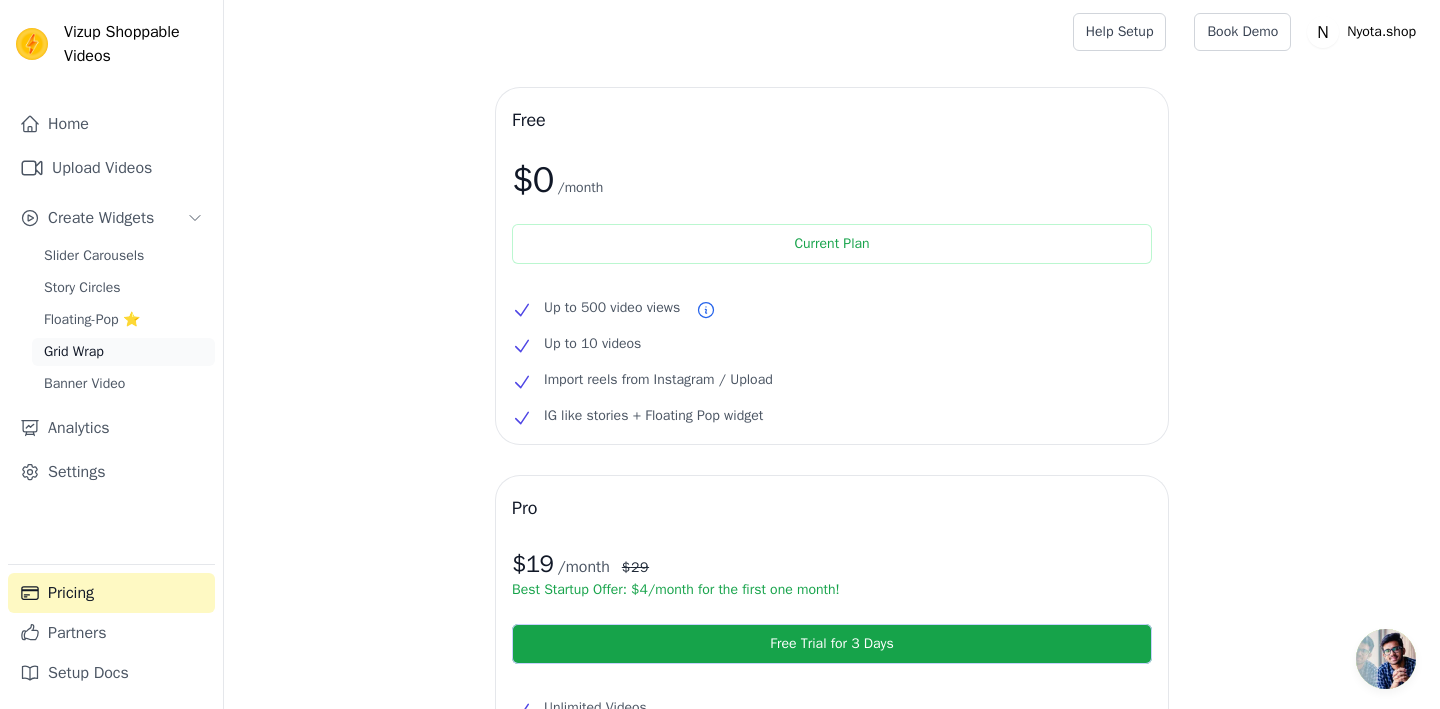 click on "Grid Wrap" at bounding box center (74, 352) 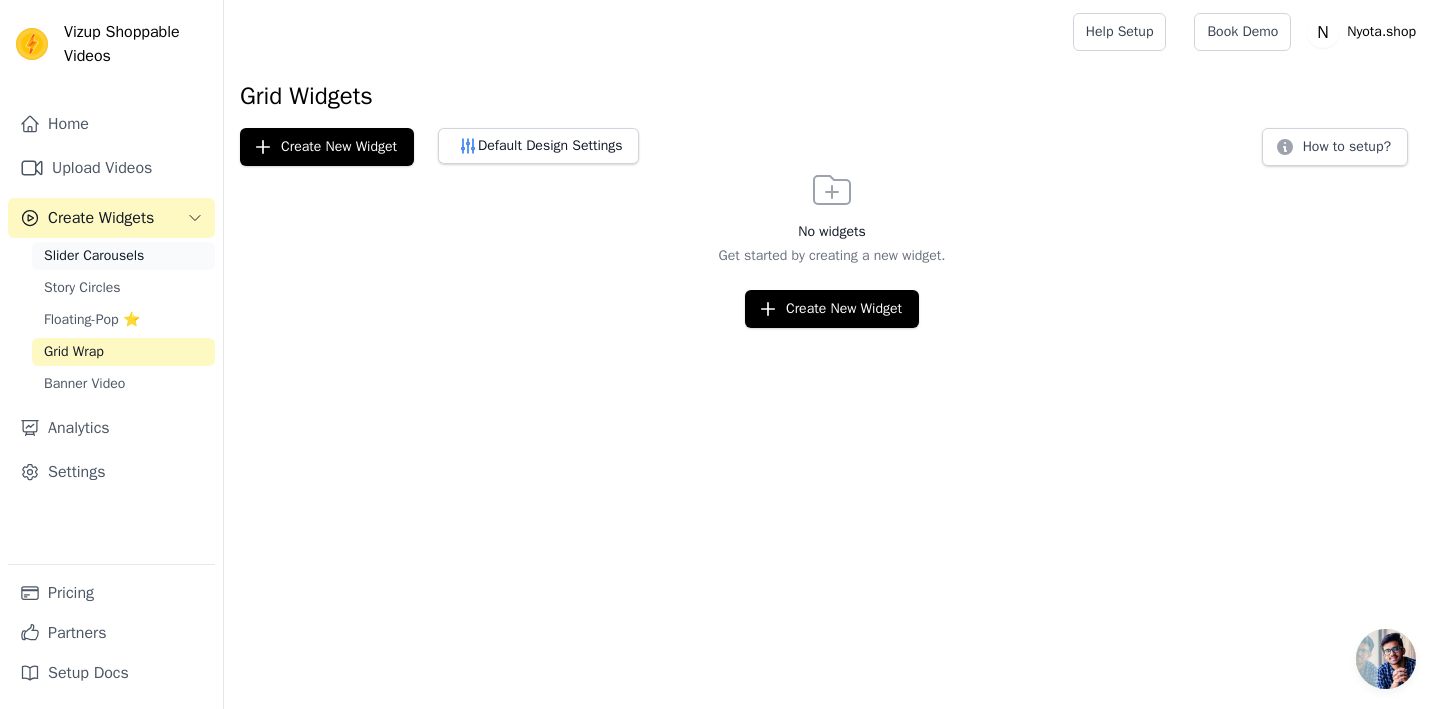 click on "Slider Carousels" at bounding box center (94, 256) 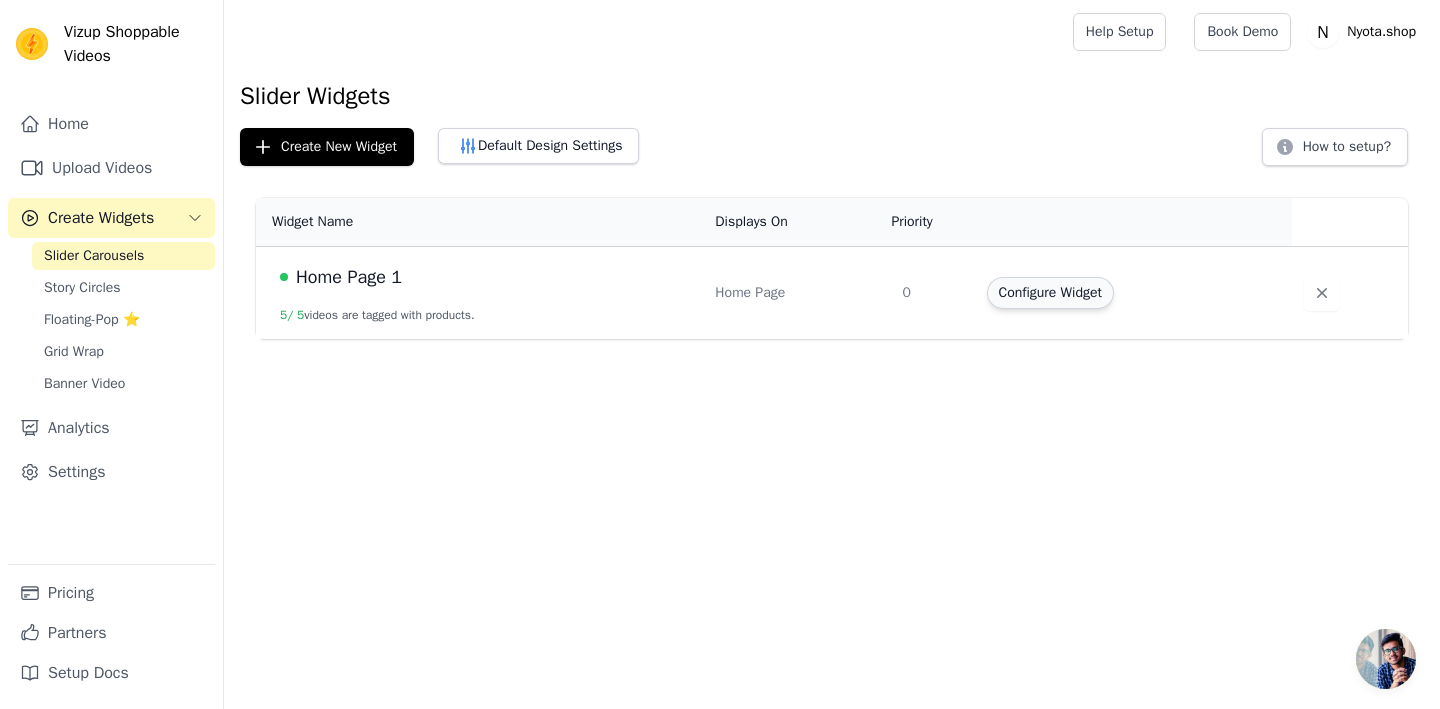 click on "Configure Widget" at bounding box center [1050, 293] 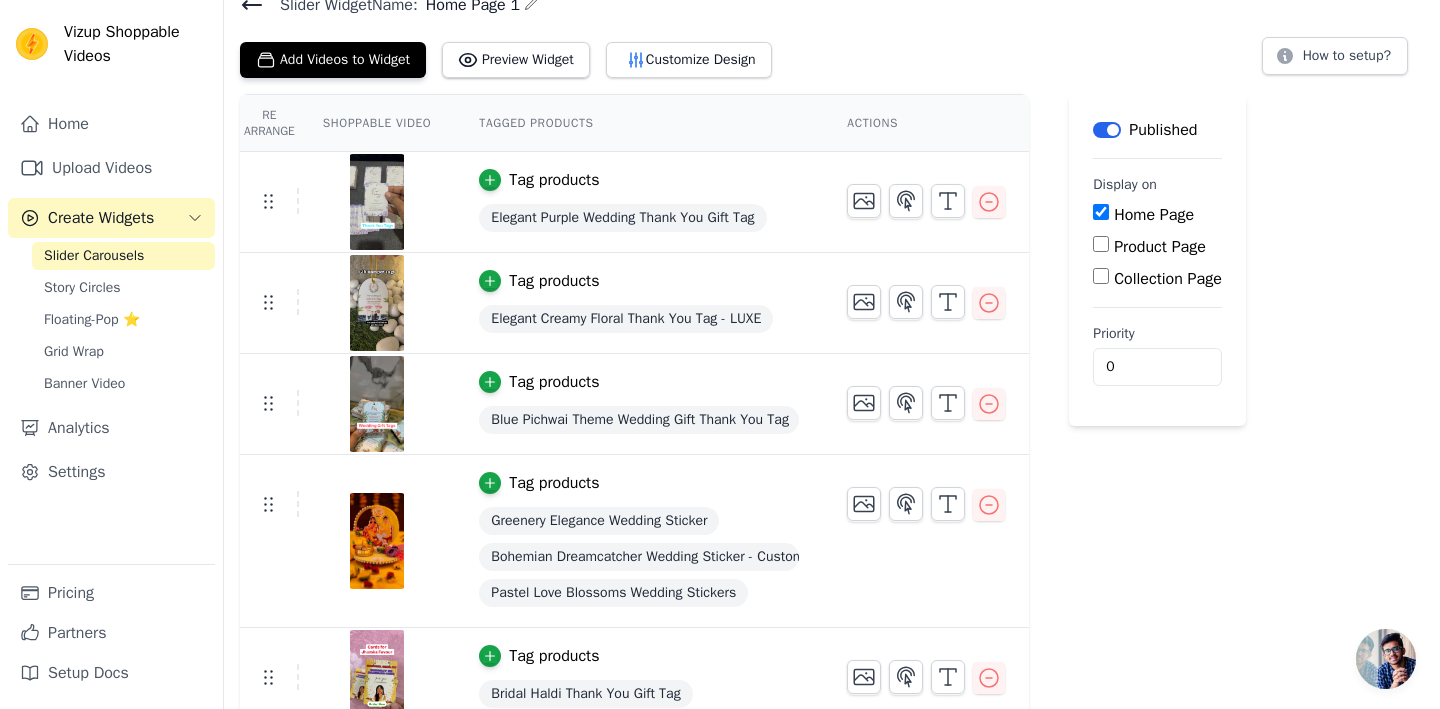 scroll, scrollTop: 108, scrollLeft: 0, axis: vertical 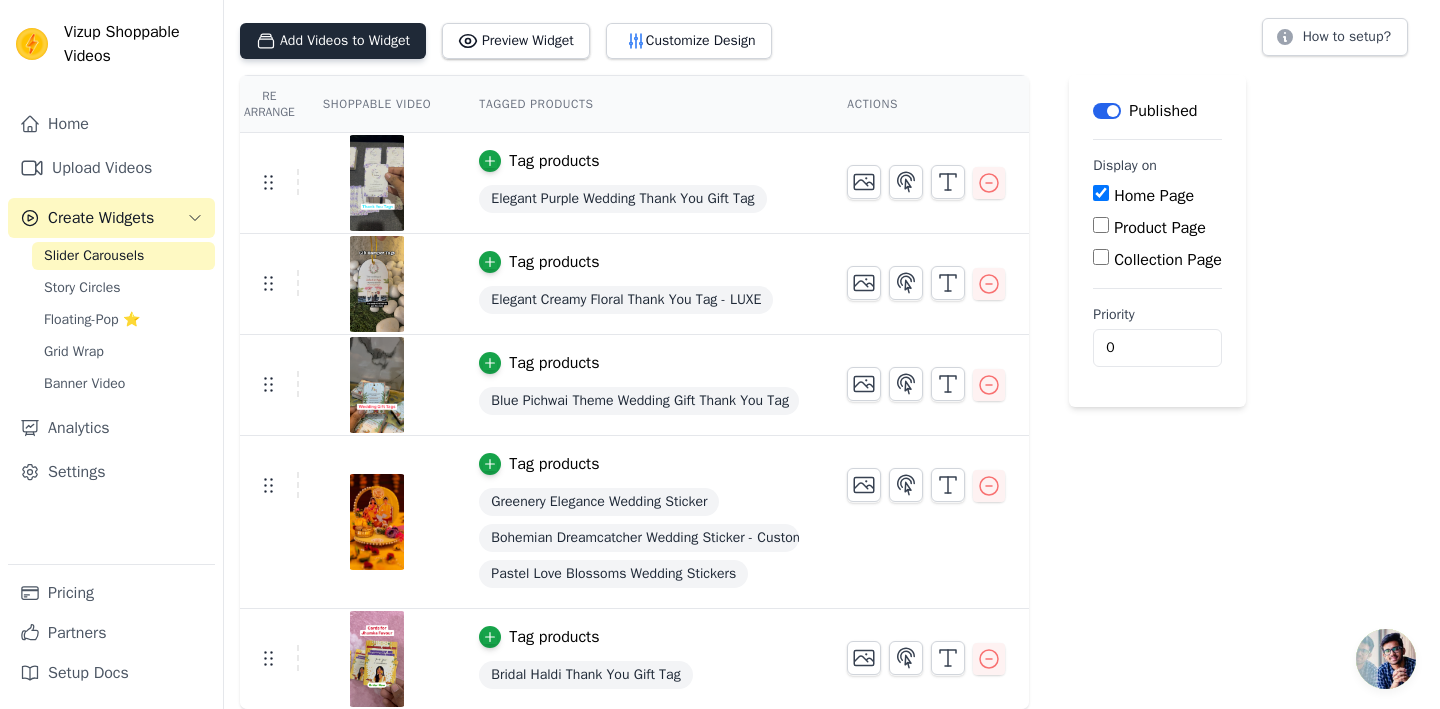 click on "Add Videos to Widget" at bounding box center (333, 41) 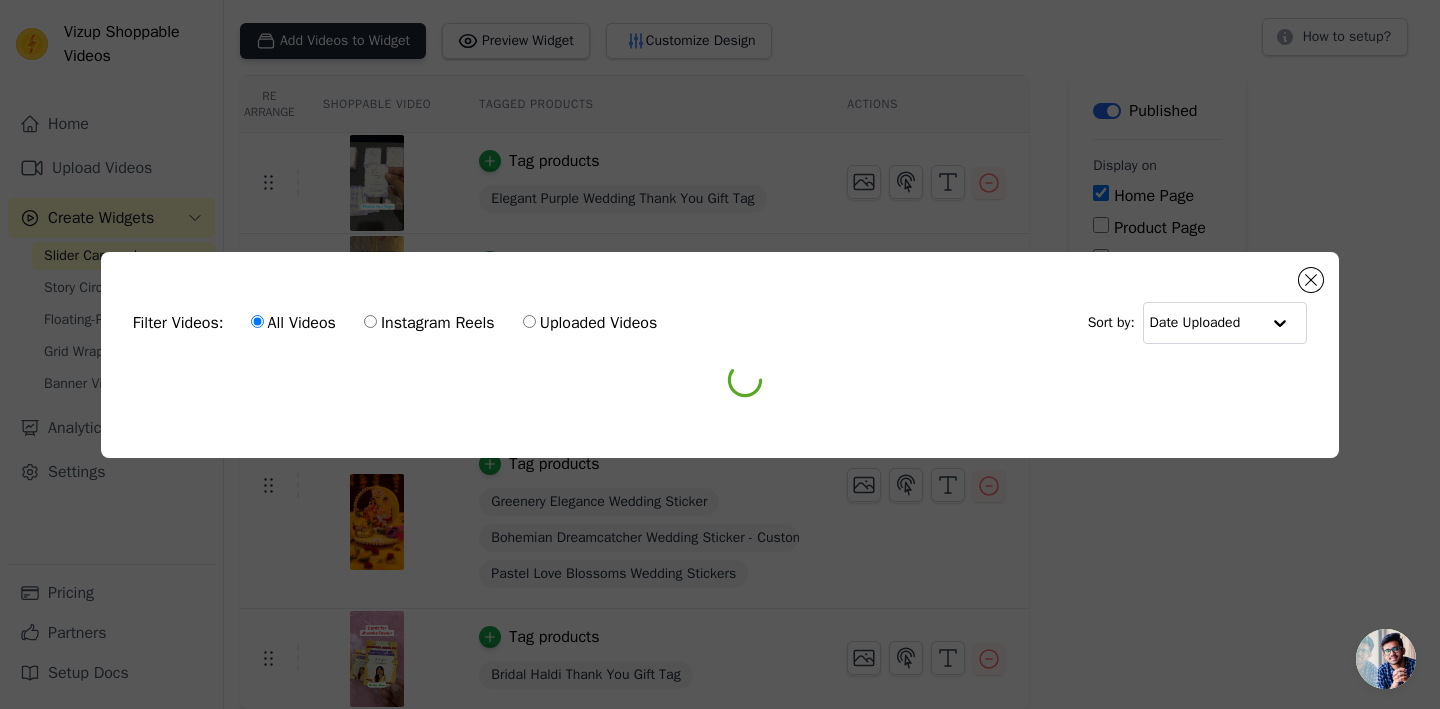 scroll, scrollTop: 0, scrollLeft: 0, axis: both 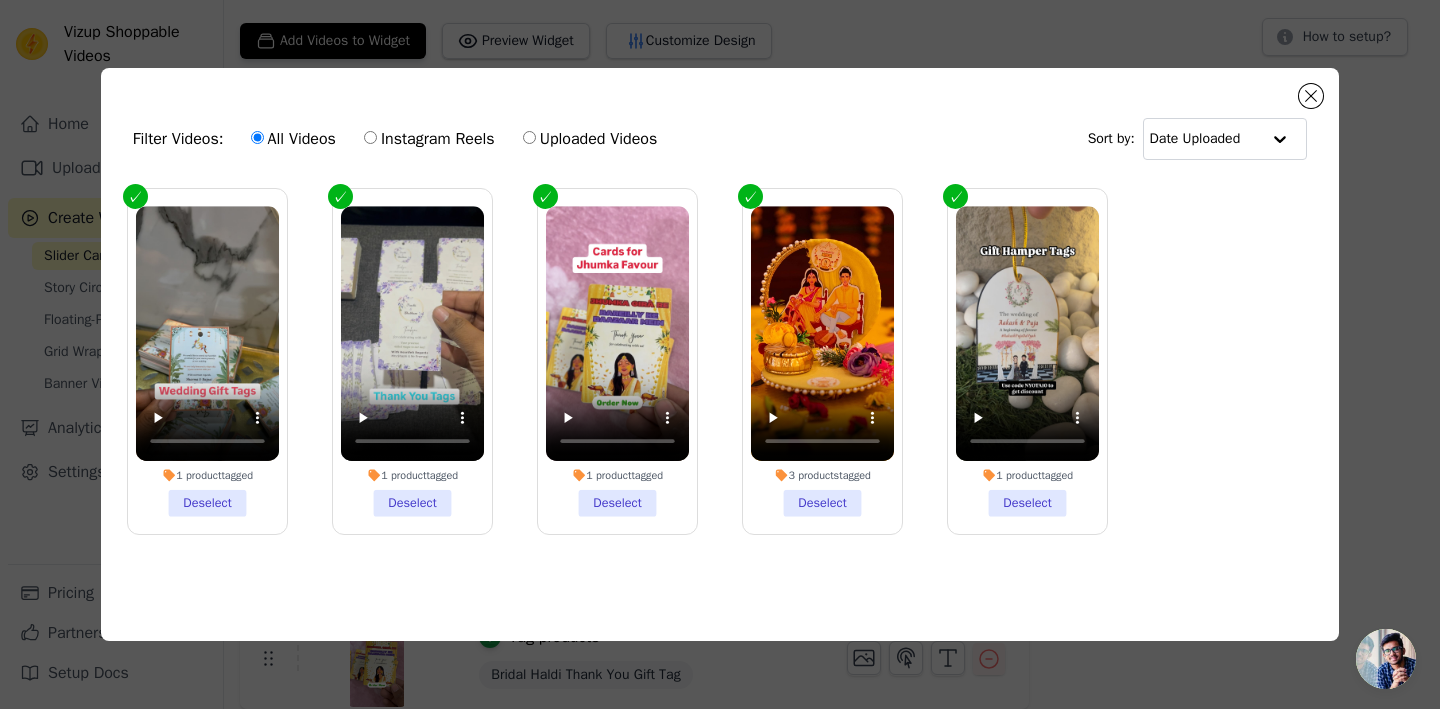 click on "Instagram Reels" at bounding box center [370, 137] 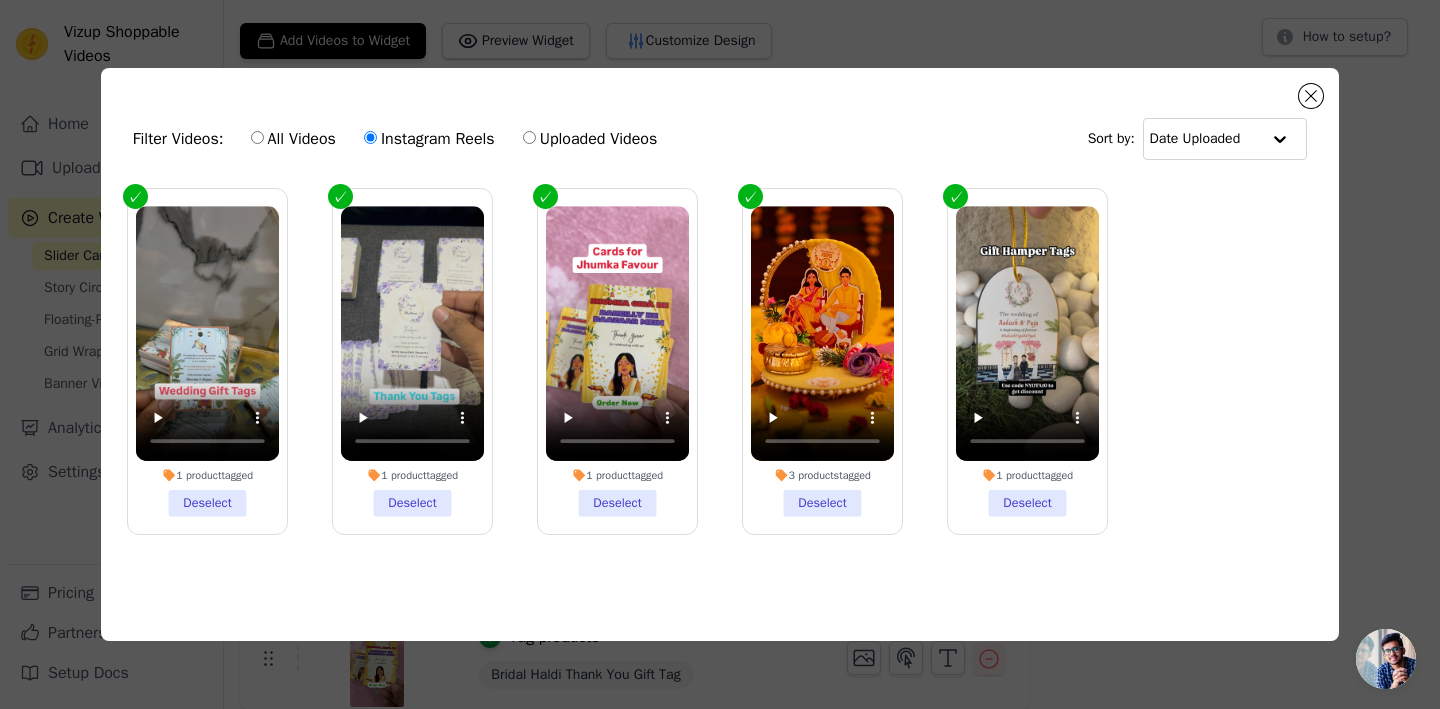 click on "All Videos" at bounding box center [257, 137] 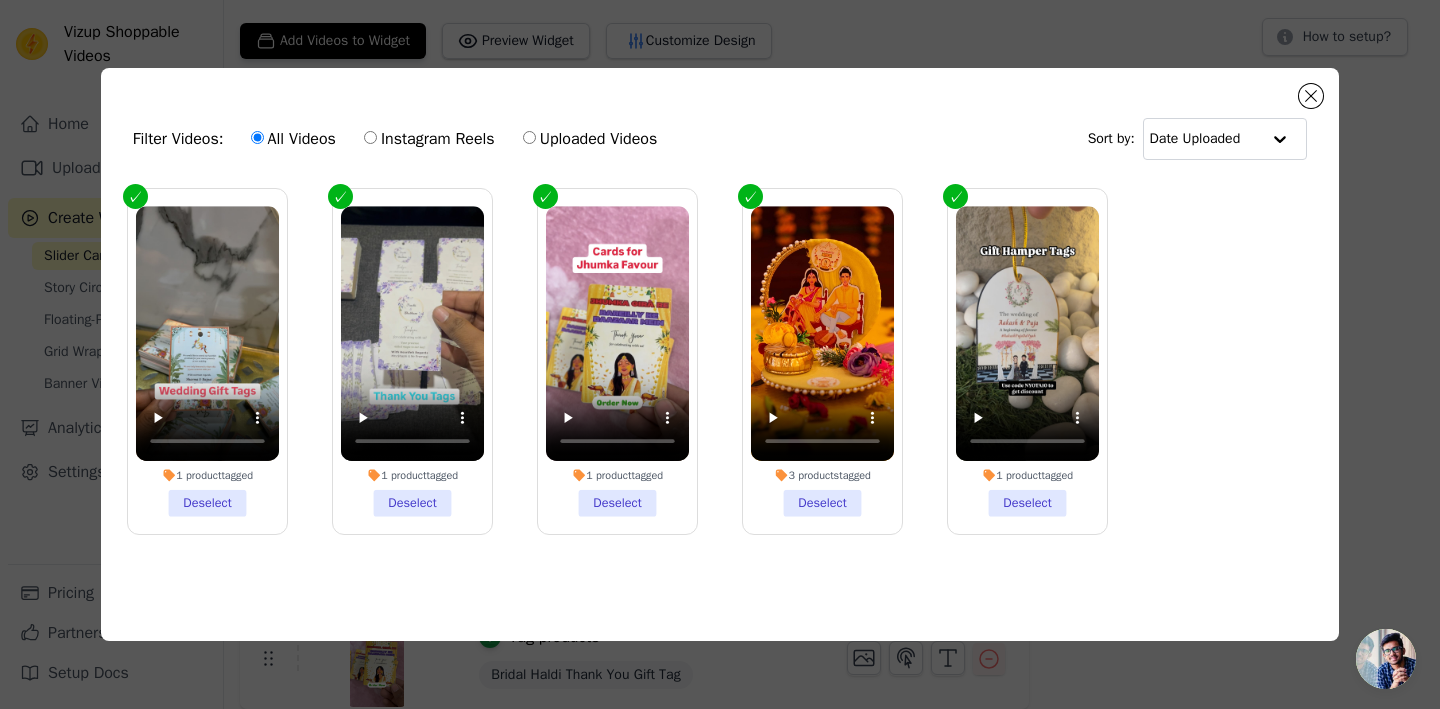 click on "Instagram Reels" at bounding box center [370, 137] 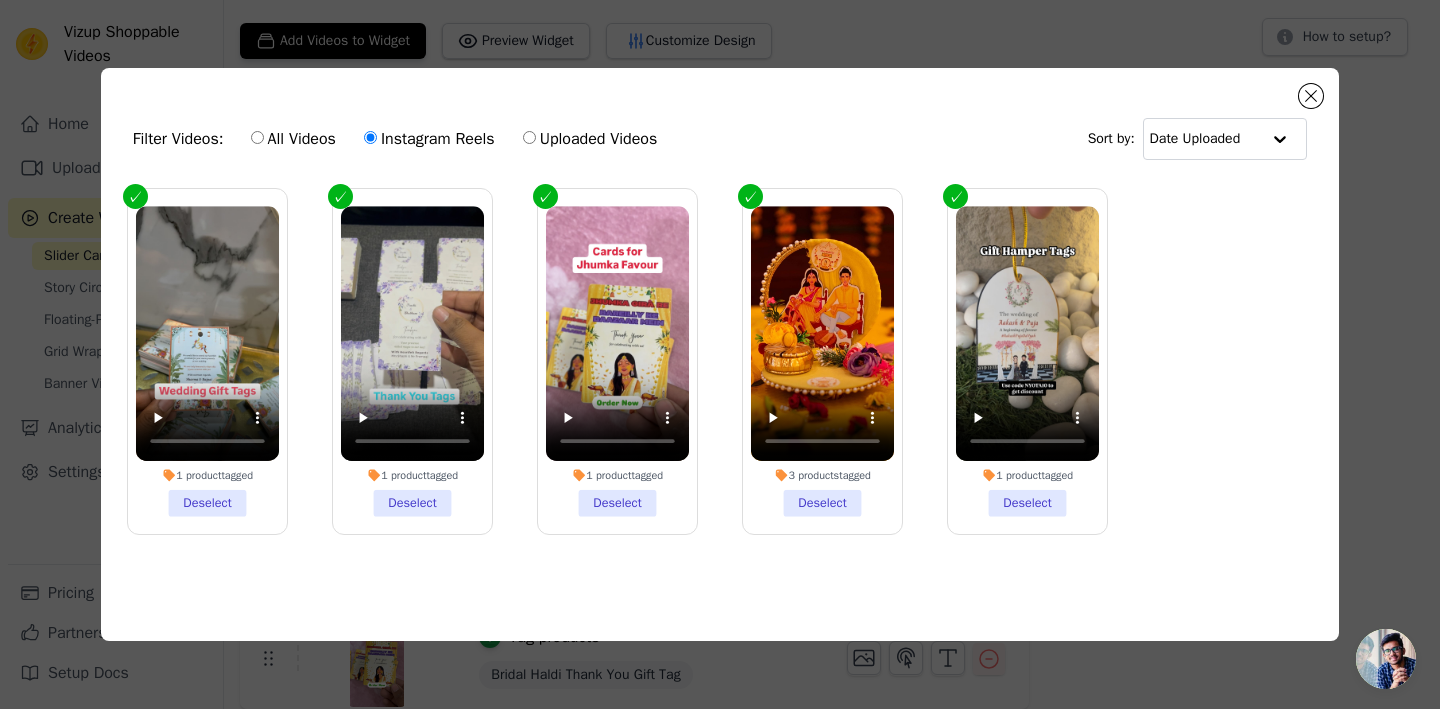 click on "Uploaded Videos" at bounding box center (590, 139) 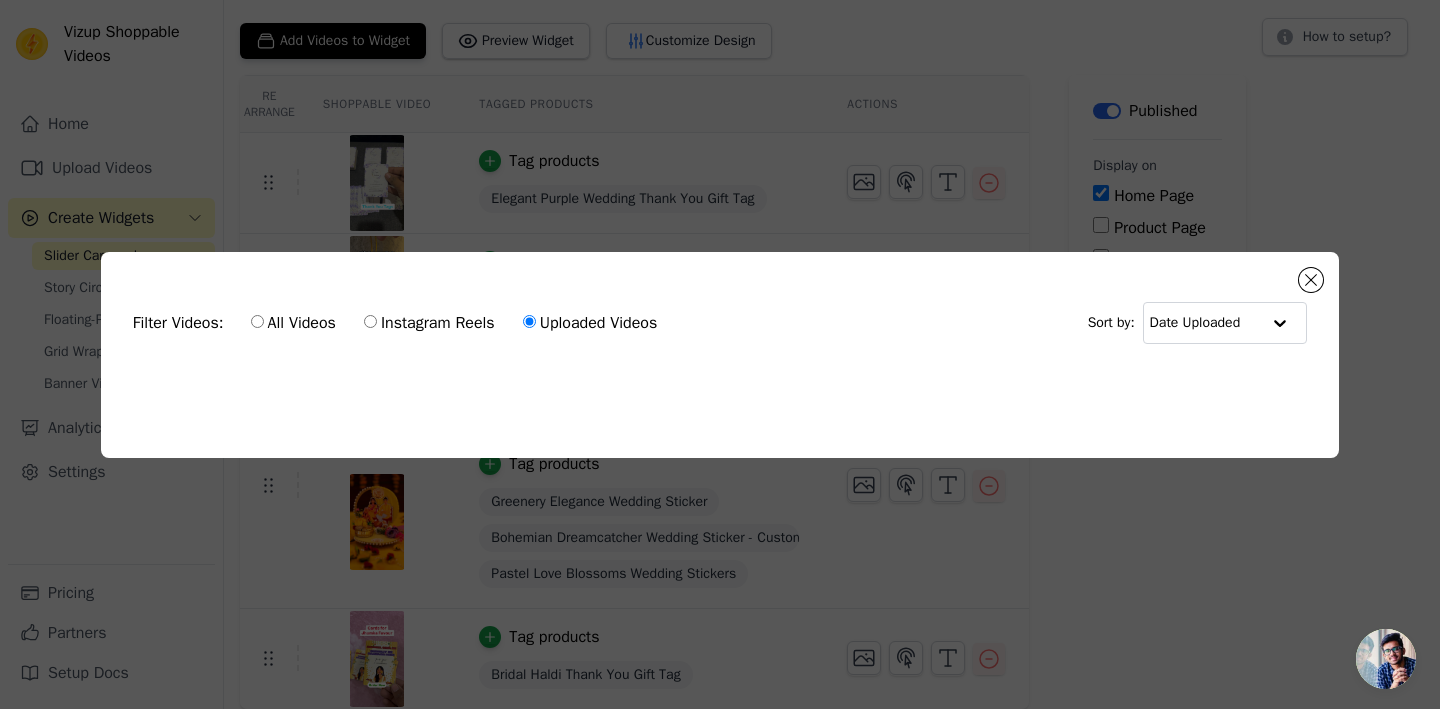 click on "Instagram Reels" at bounding box center (370, 321) 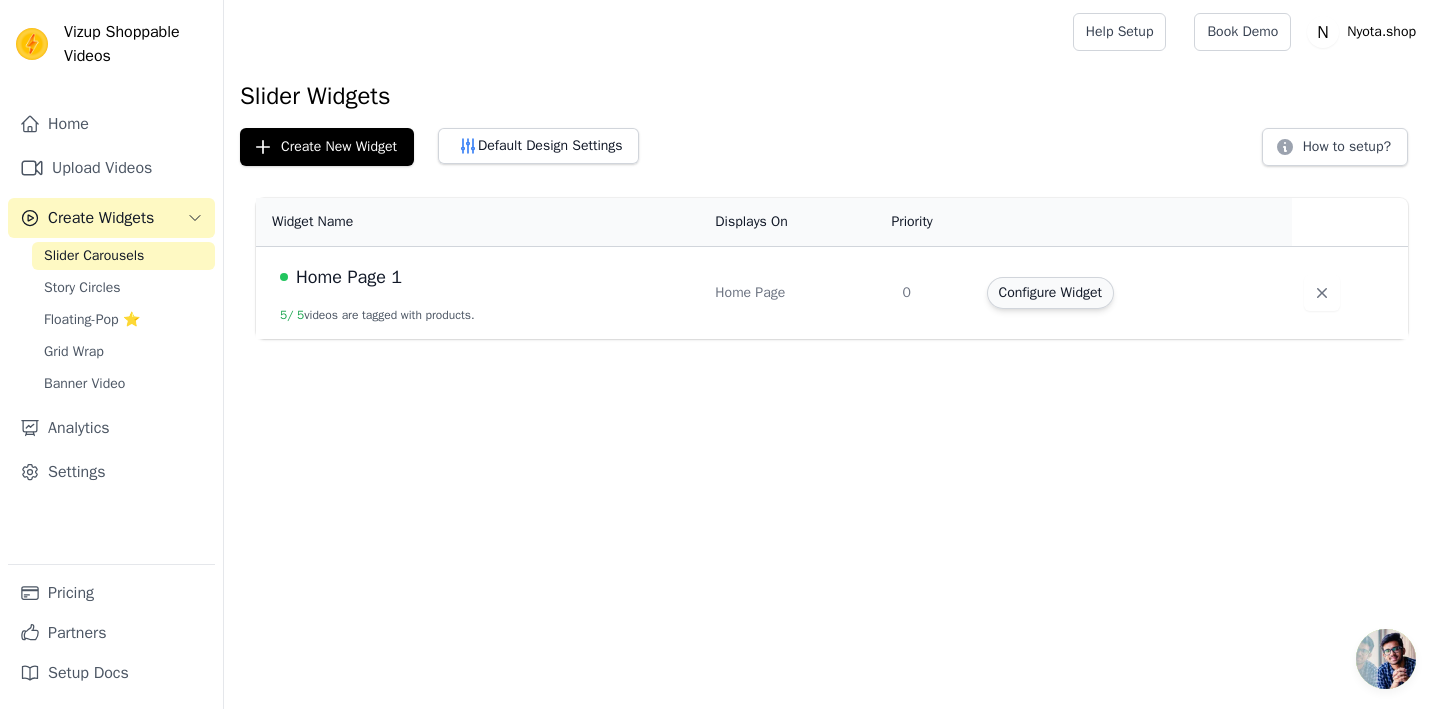 click on "Configure Widget" at bounding box center [1050, 293] 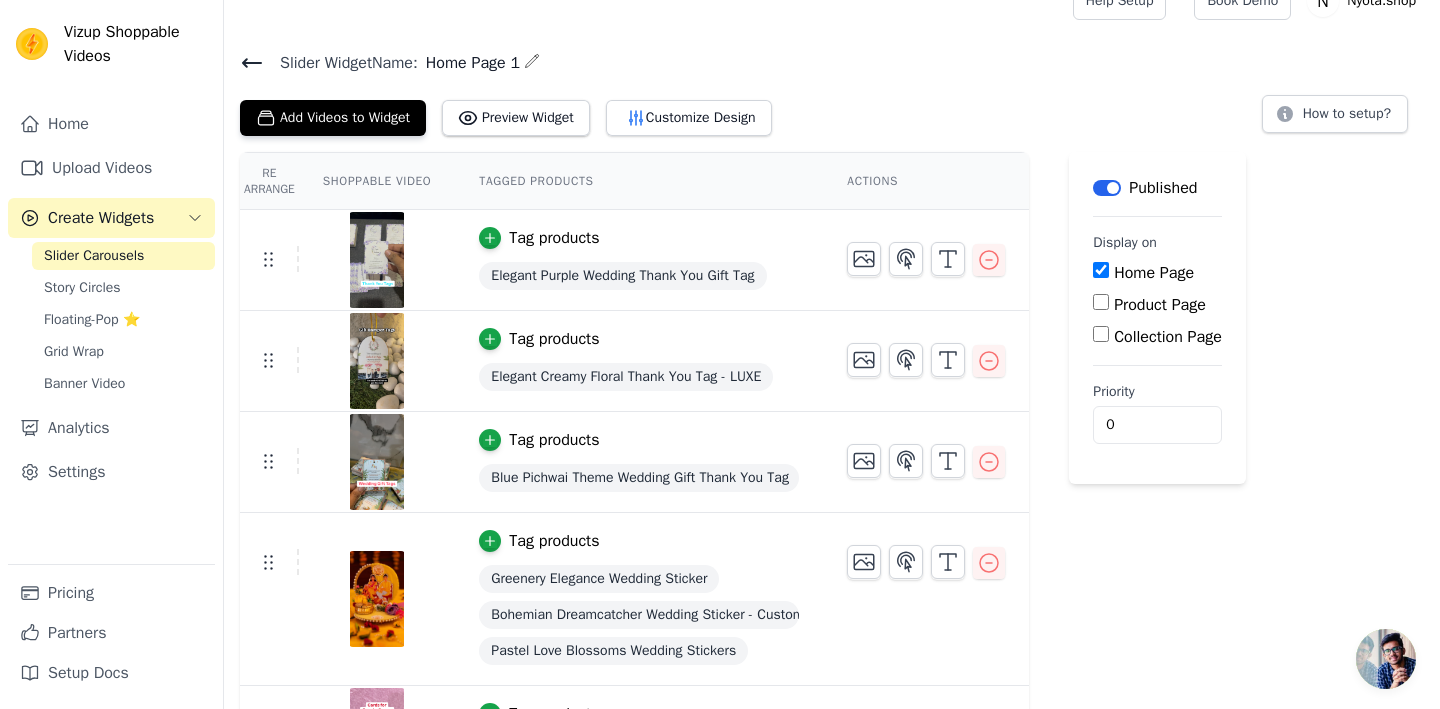 scroll, scrollTop: 0, scrollLeft: 0, axis: both 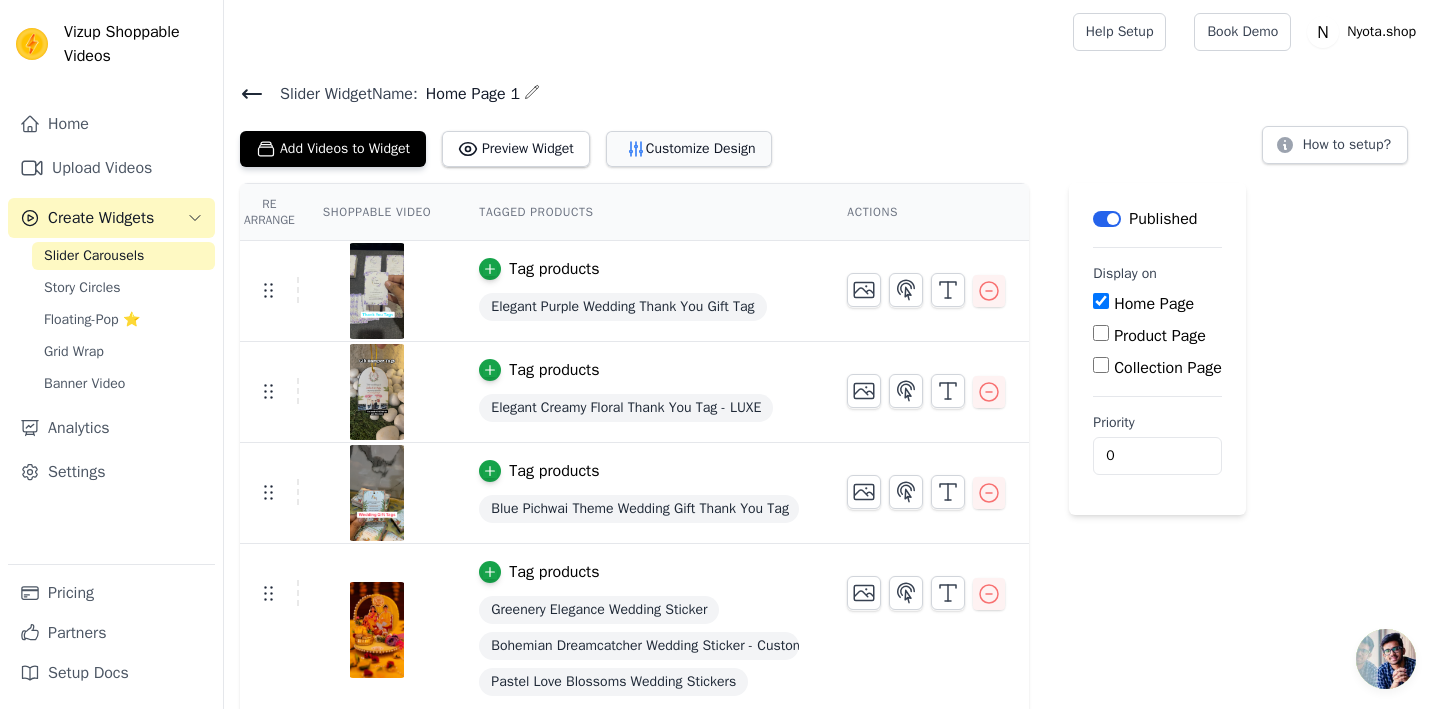 click on "Customize Design" at bounding box center (689, 149) 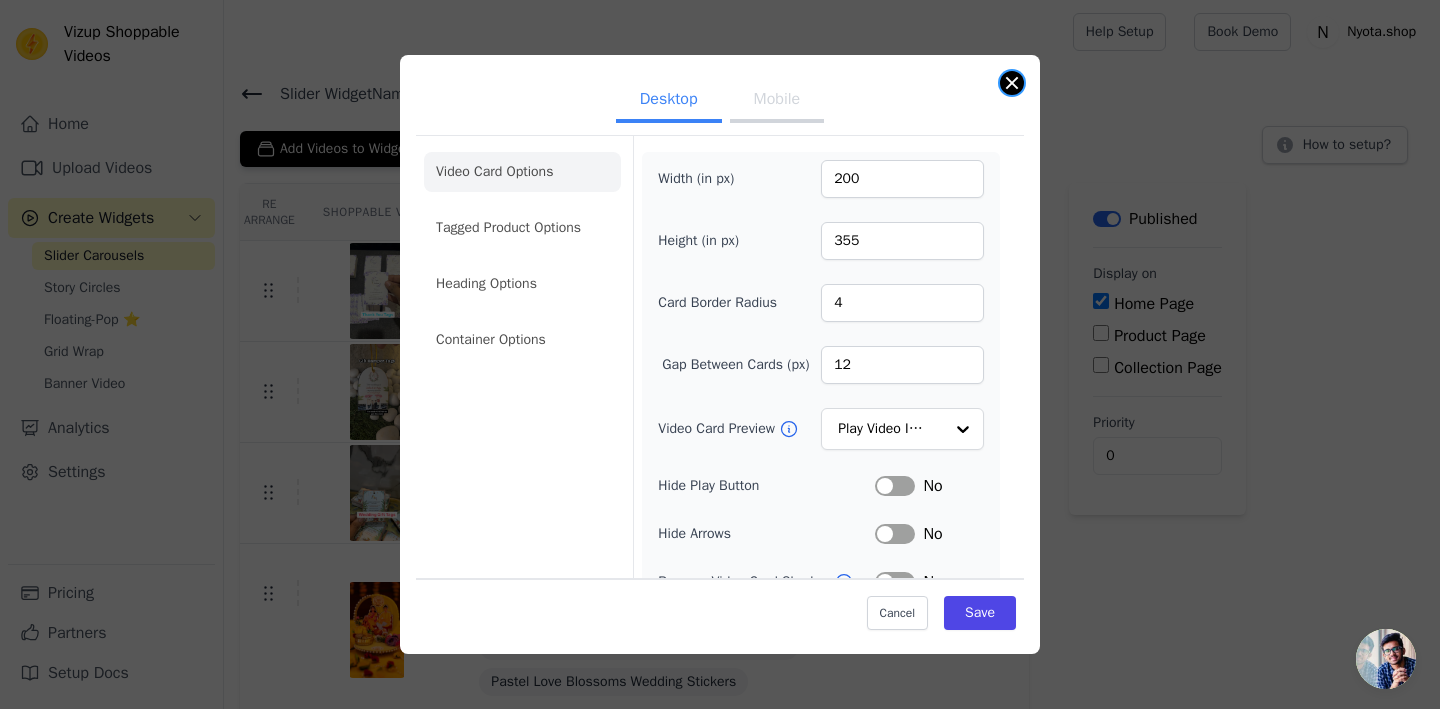 click at bounding box center [1012, 83] 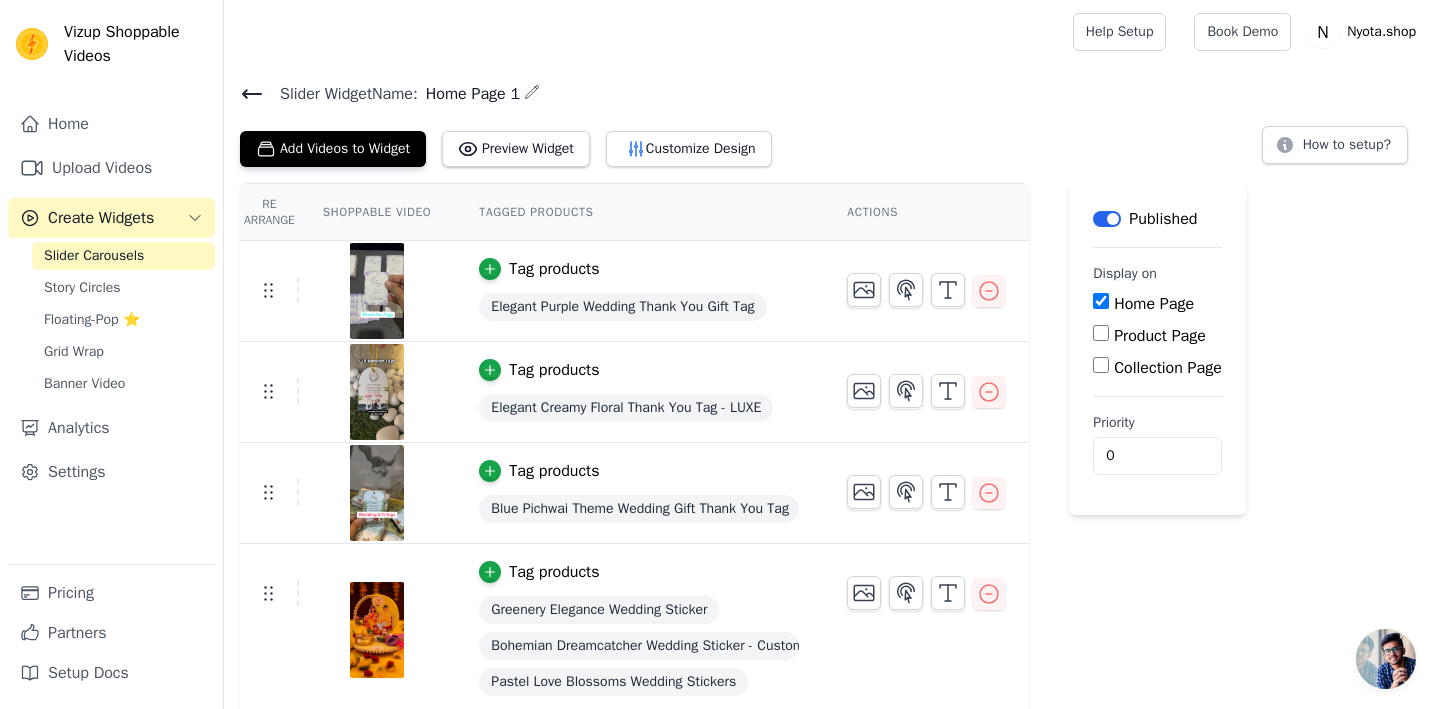 click on "Slider Widget  Name:   Home Page 1
Add Videos to Widget
Preview Widget       Customize Design
How to setup?         Re Arrange   Shoppable Video   Tagged Products   Actions             Tag products   Elegant Purple Wedding Thank You Gift Tag                             Tag products   Elegant Creamy Floral Thank You Tag - LUXE                             Tag products   Blue Pichwai Theme Wedding Gift Thank You Tag                             Tag products   Greenery Elegance Wedding Sticker   Bohemian Dreamcatcher Wedding Sticker - Customized Text for Invites & Gifts   Pastel Love Blossoms Wedding Stickers                             Tag products   Bridal Haldi Thank You Gift Tag                       Save Videos In This New Order   Save   Dismiss     Label     Published     Display on     Home Page     Product Page       Collection Page       Priority   0" at bounding box center [832, 449] 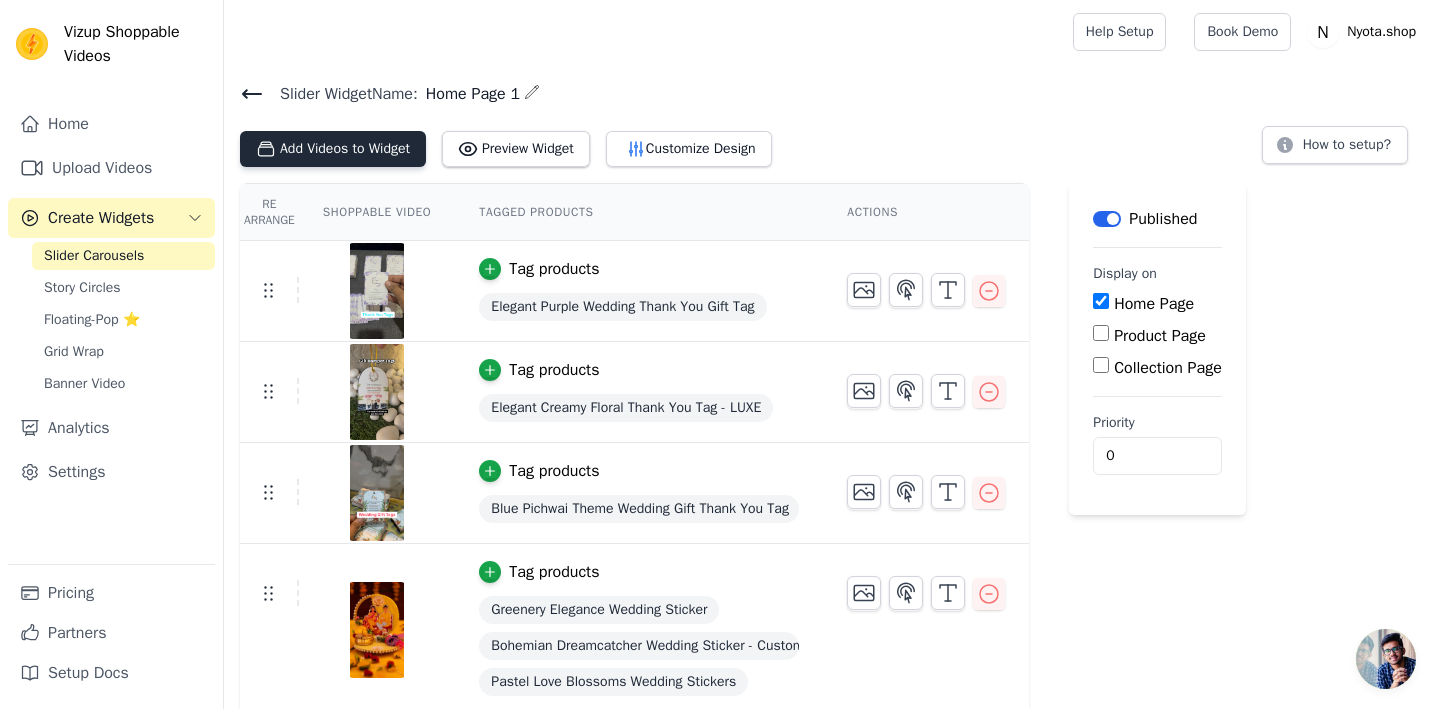 click on "Add Videos to Widget" at bounding box center (333, 149) 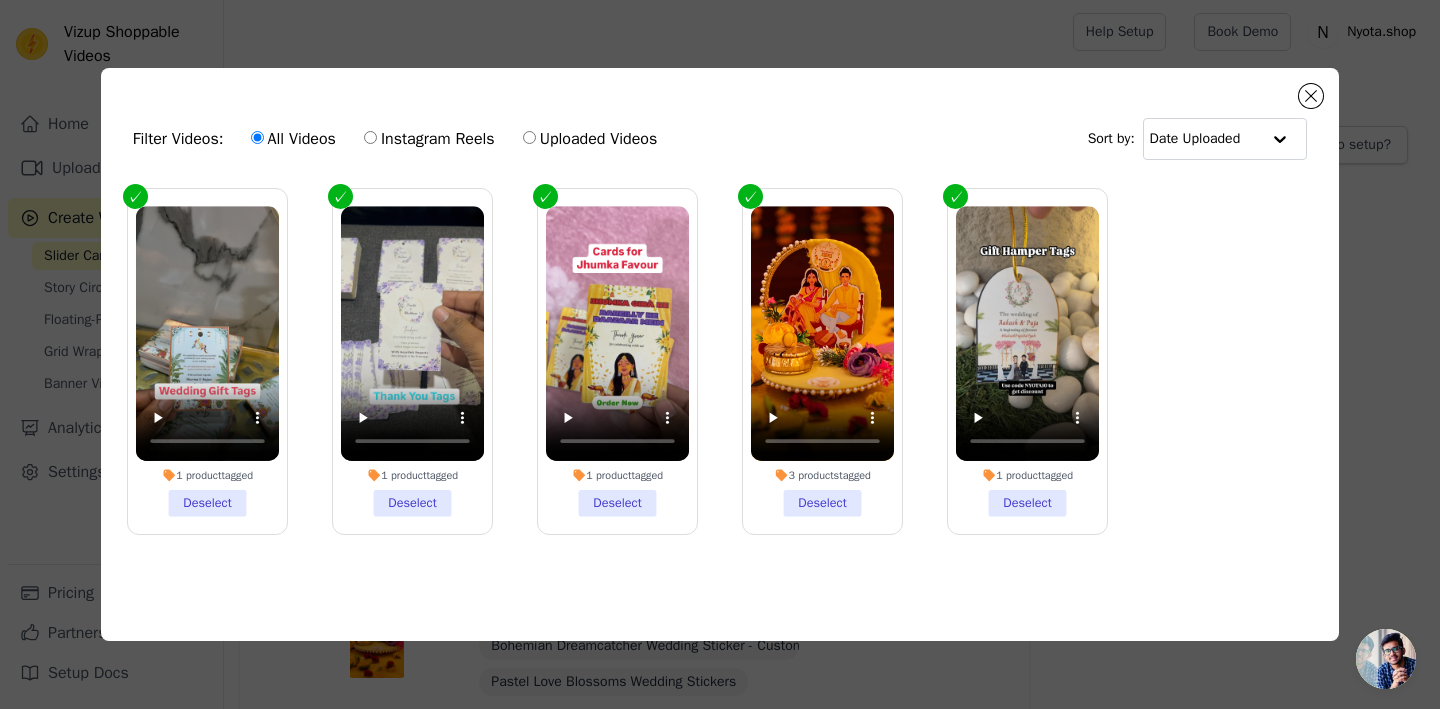 click on "1   product  tagged     Deselect" at bounding box center (1027, 361) 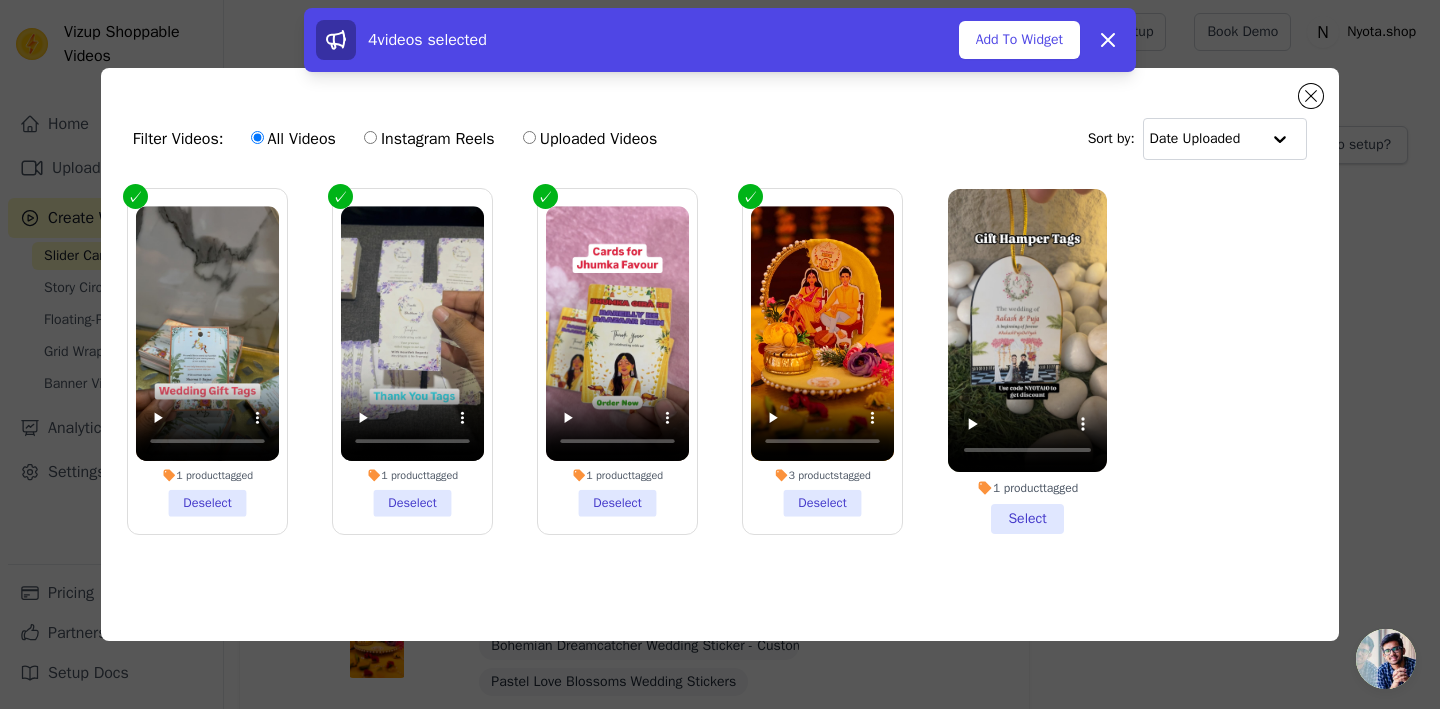click on "1   product  tagged     Select" at bounding box center [1027, 361] 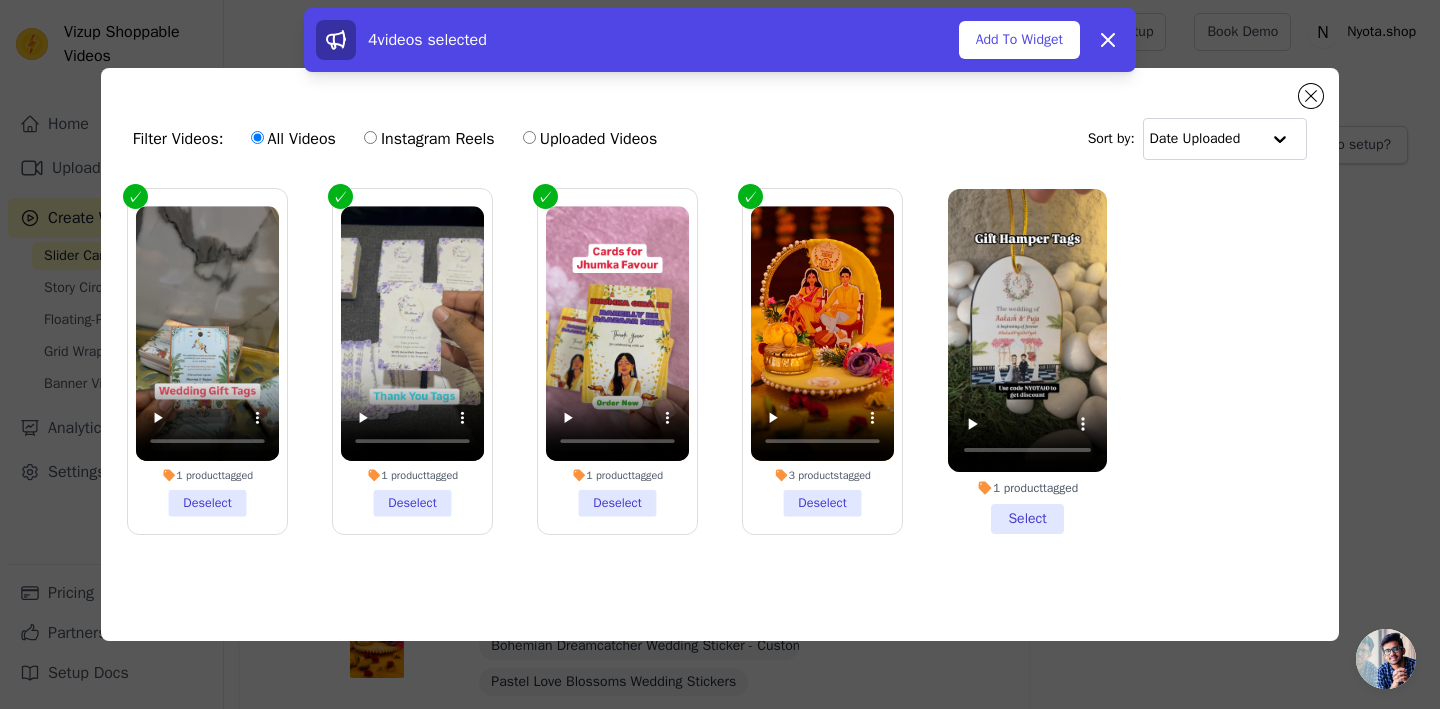 click on "1   product  tagged     Select" at bounding box center [0, 0] 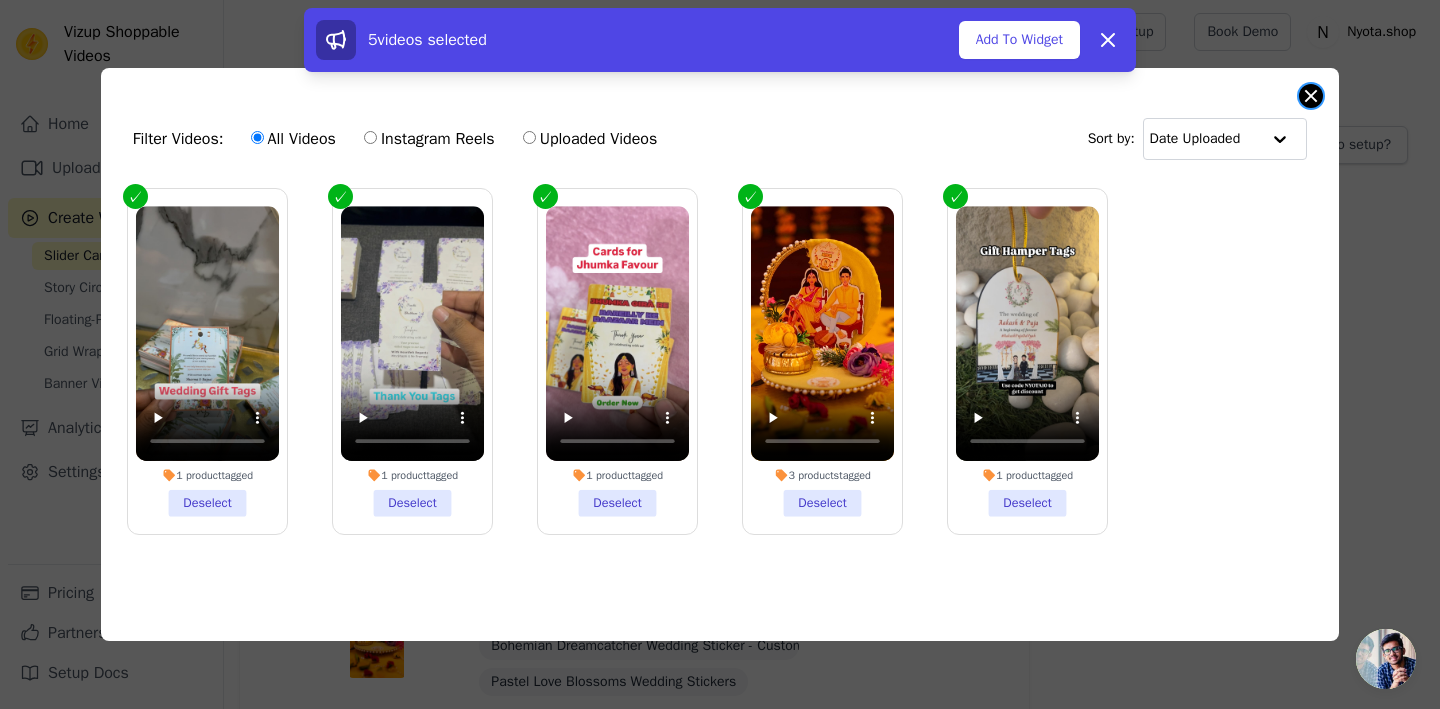 click at bounding box center [1311, 96] 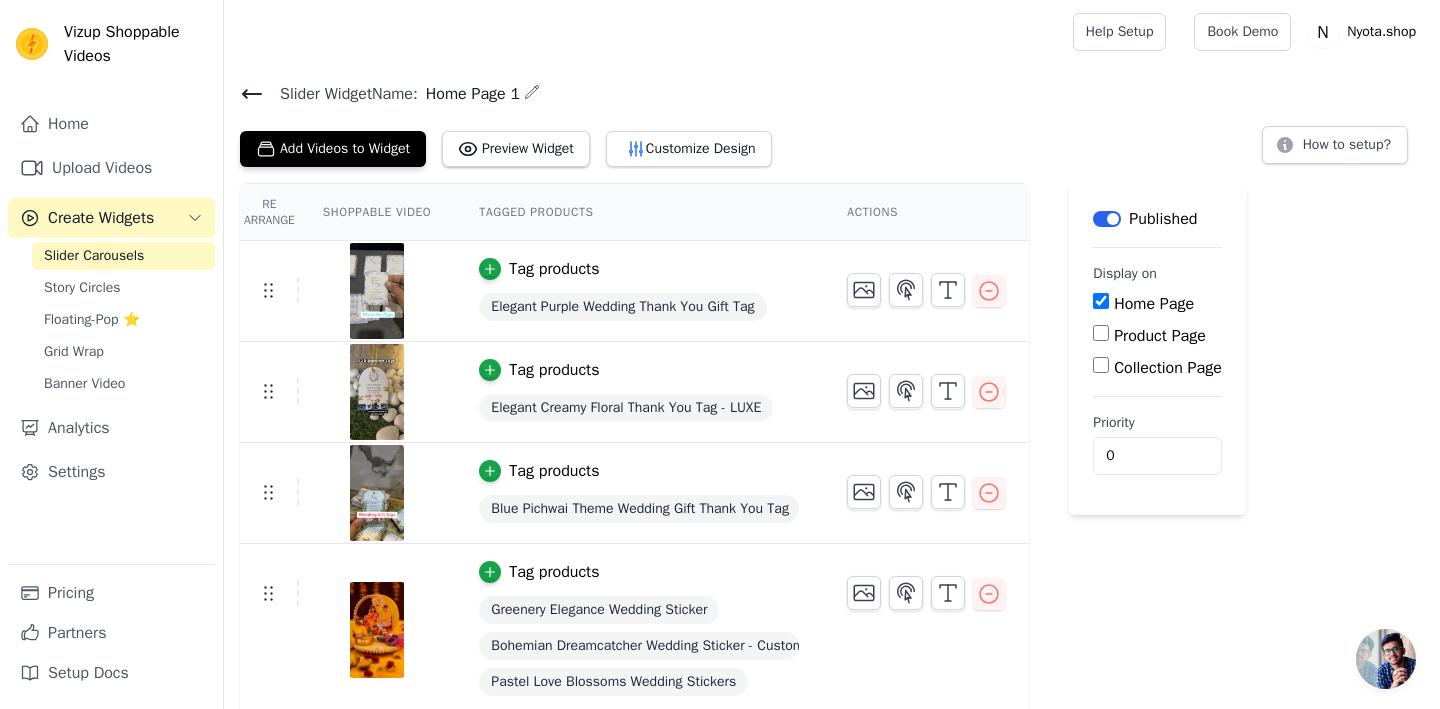 scroll, scrollTop: 108, scrollLeft: 0, axis: vertical 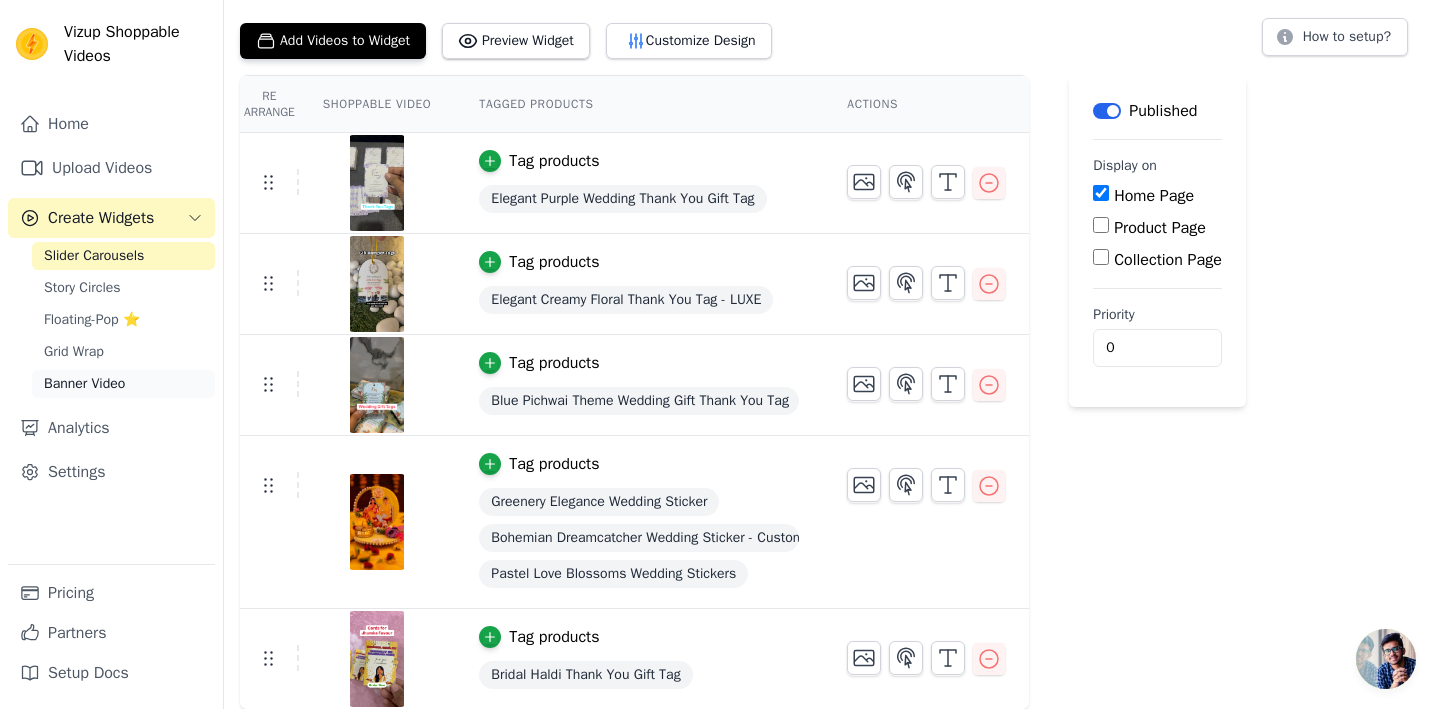 click on "Banner Video" at bounding box center (84, 384) 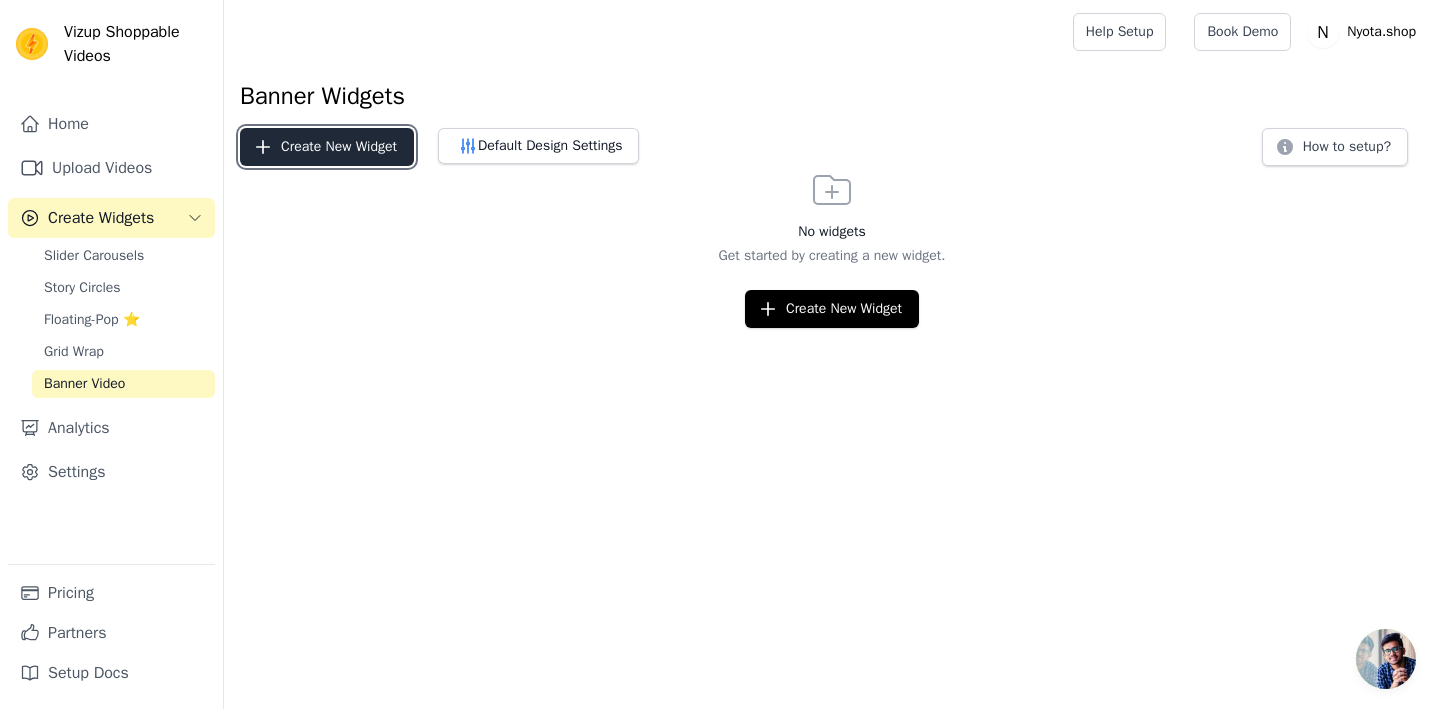 click on "Create New Widget" at bounding box center (327, 147) 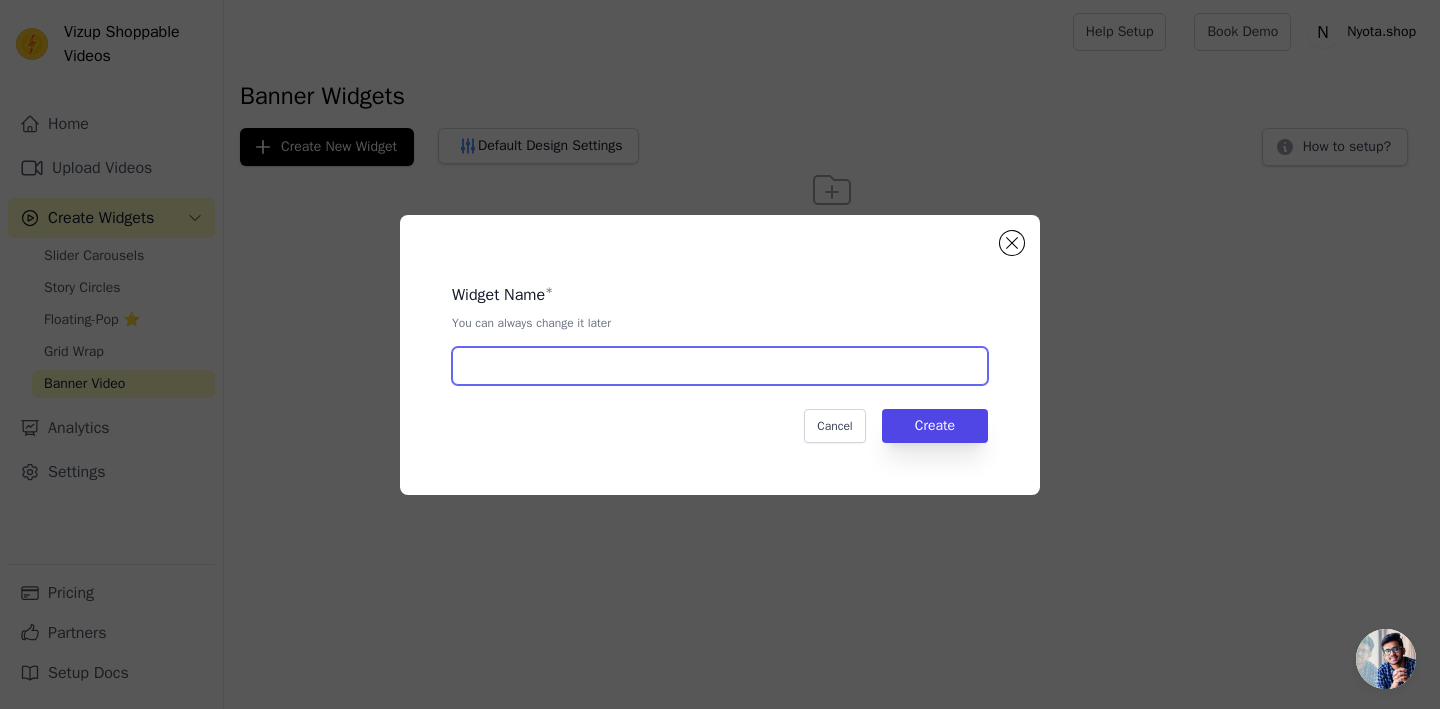 click at bounding box center [720, 366] 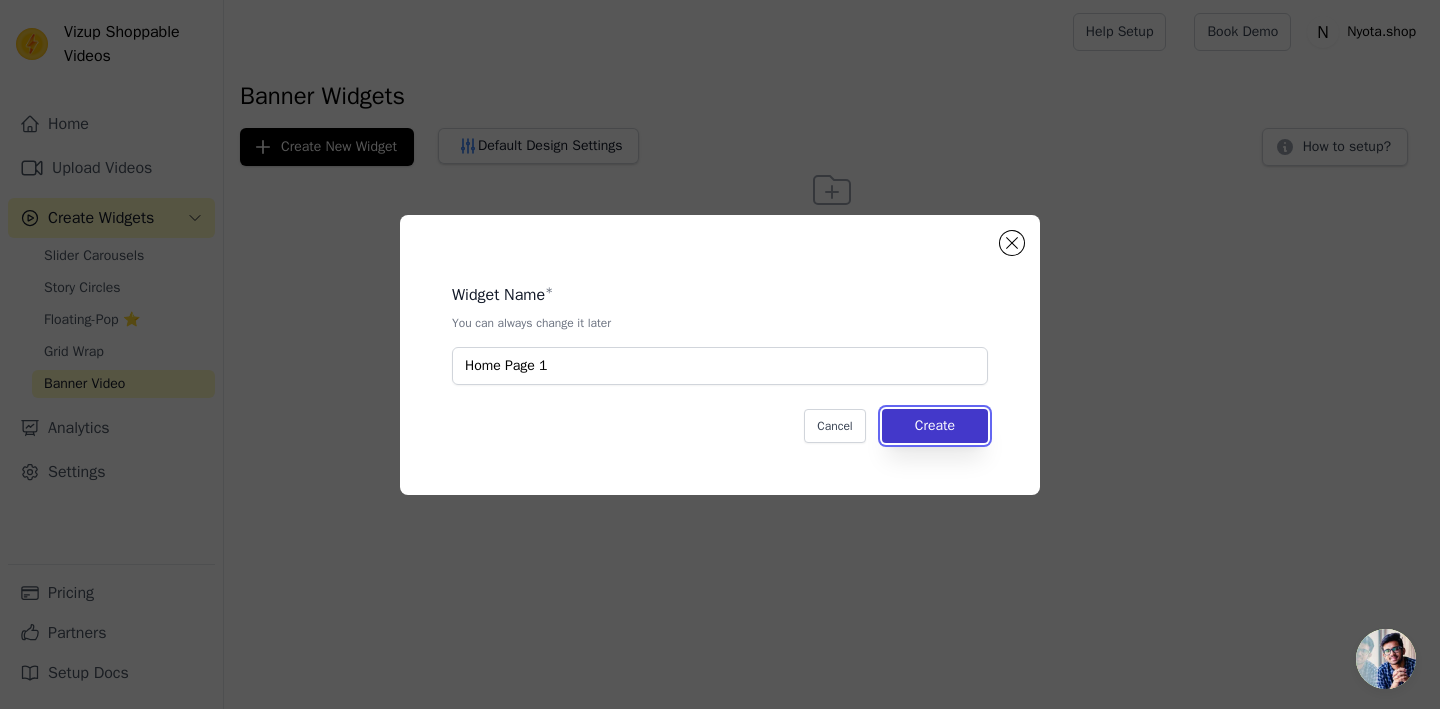click on "Create" at bounding box center [935, 426] 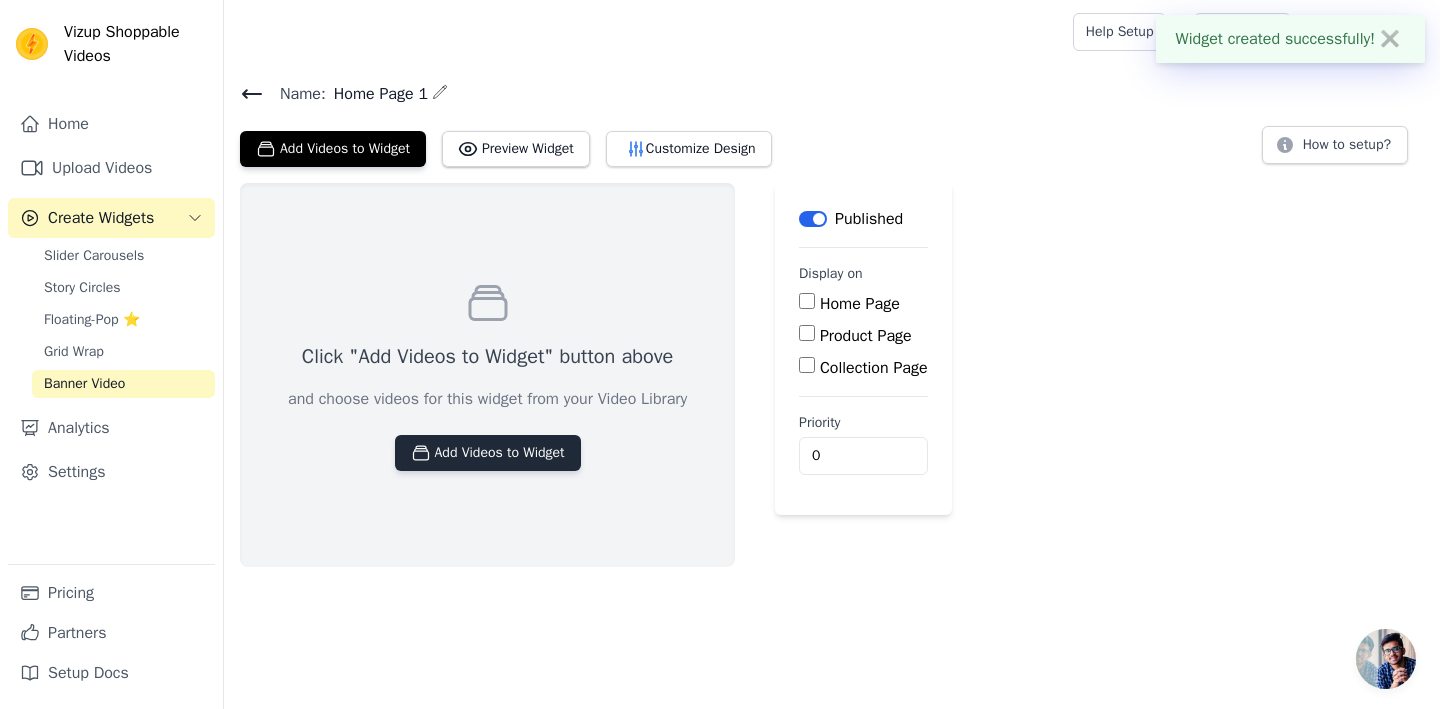 click on "Add Videos to Widget" at bounding box center [488, 453] 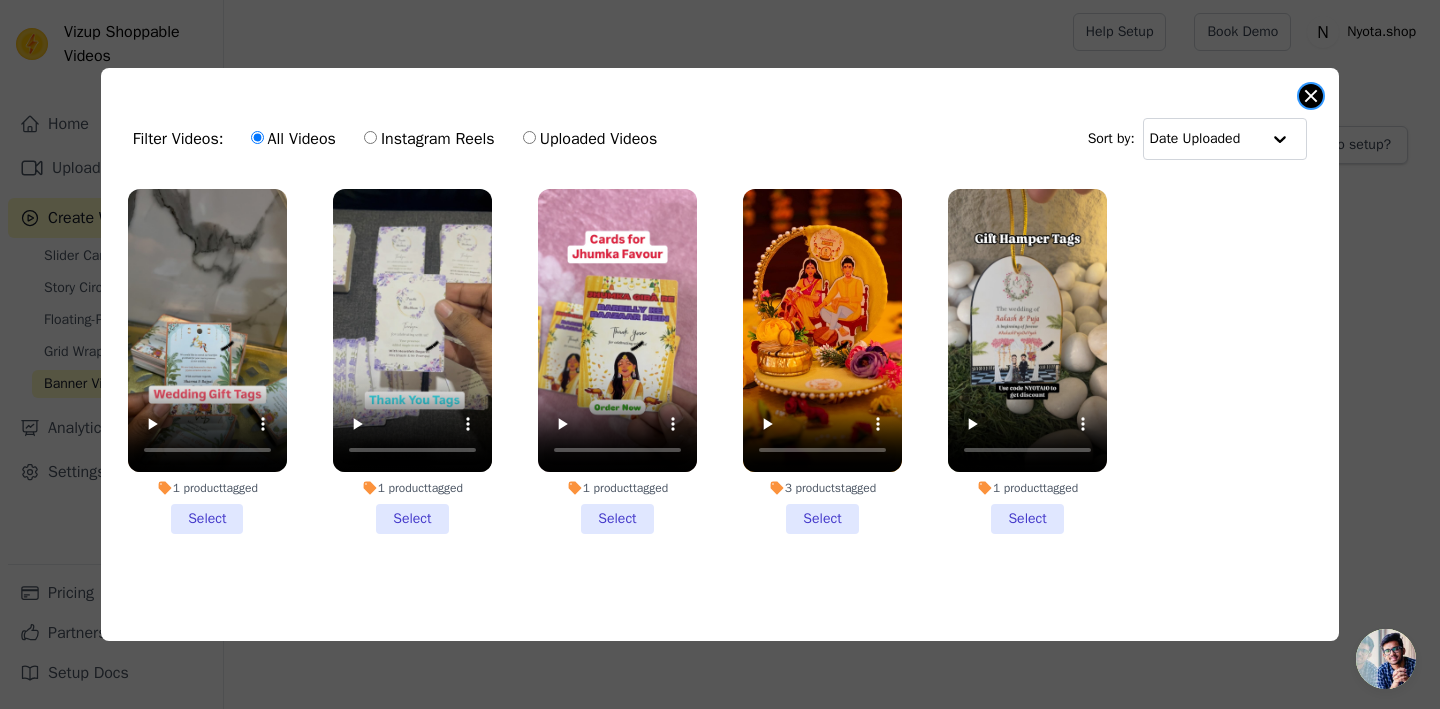 click at bounding box center (1311, 96) 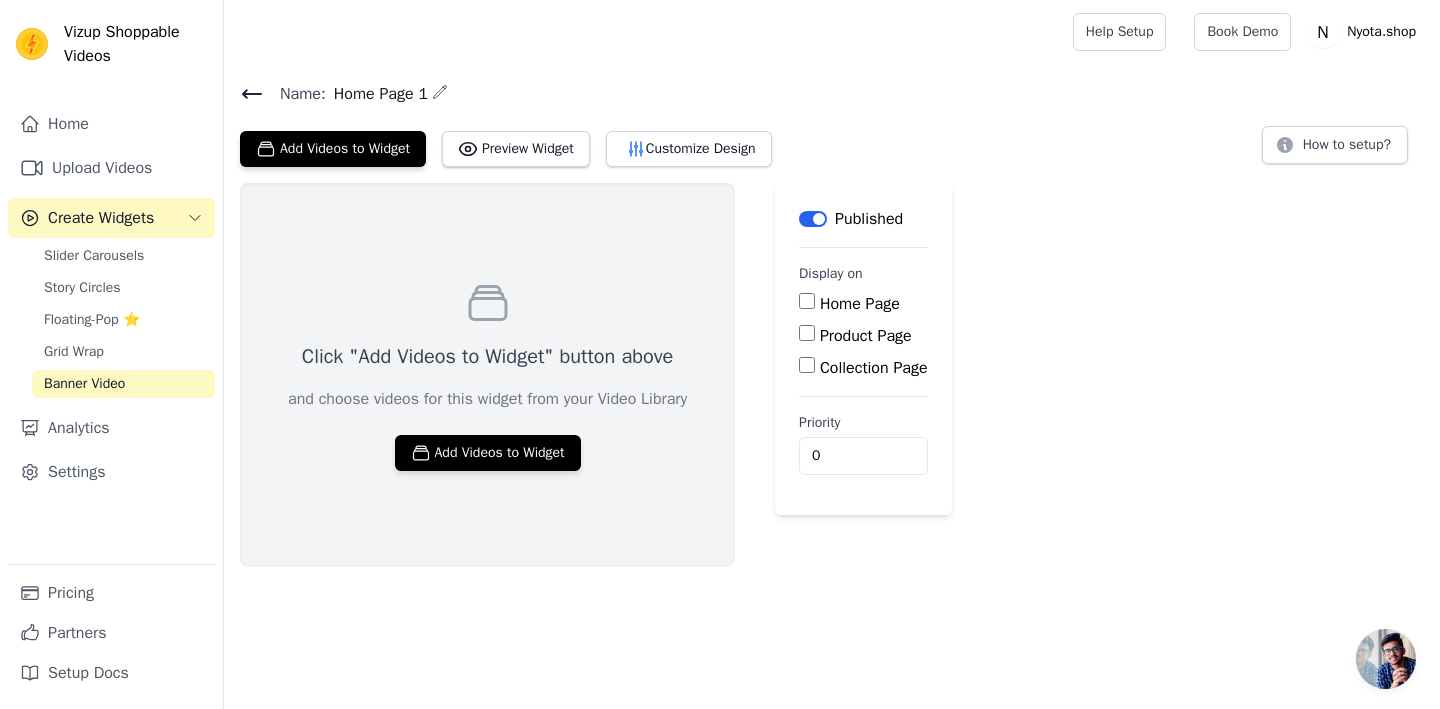 click 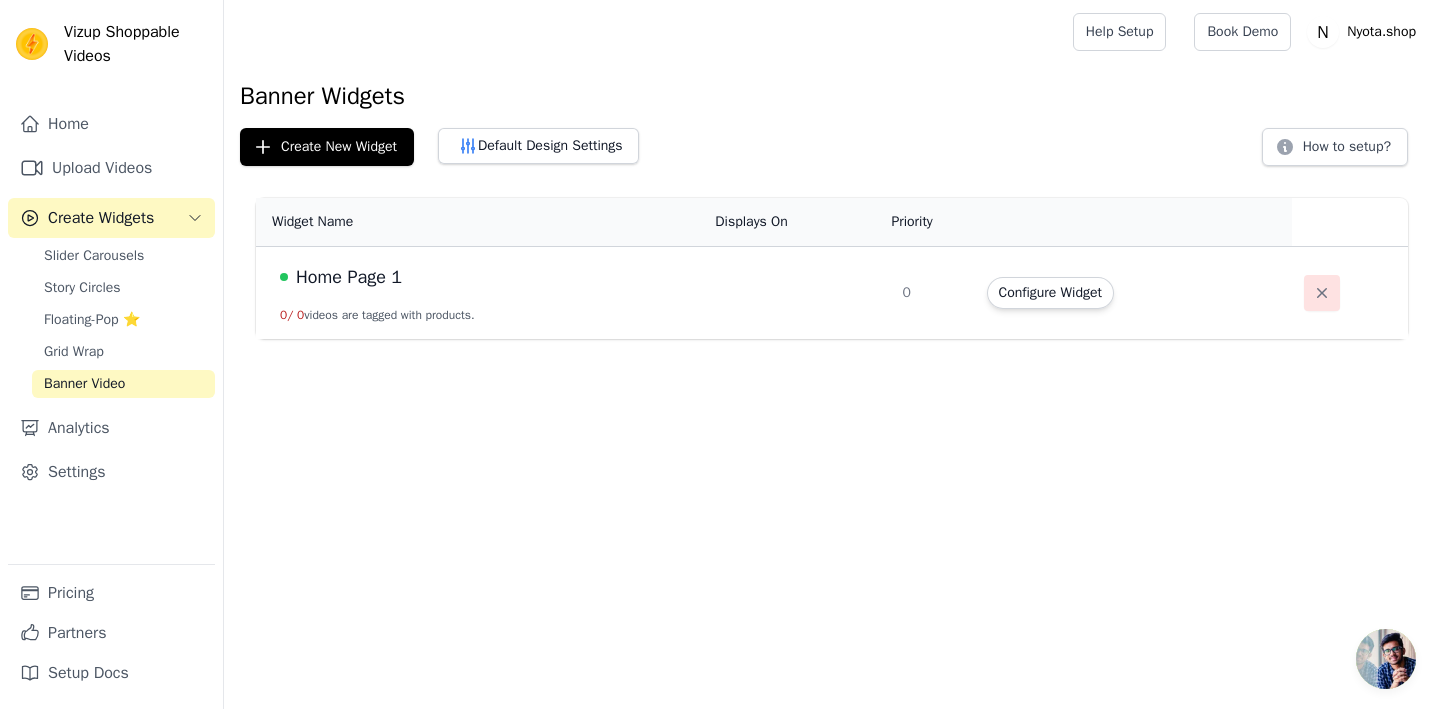 click 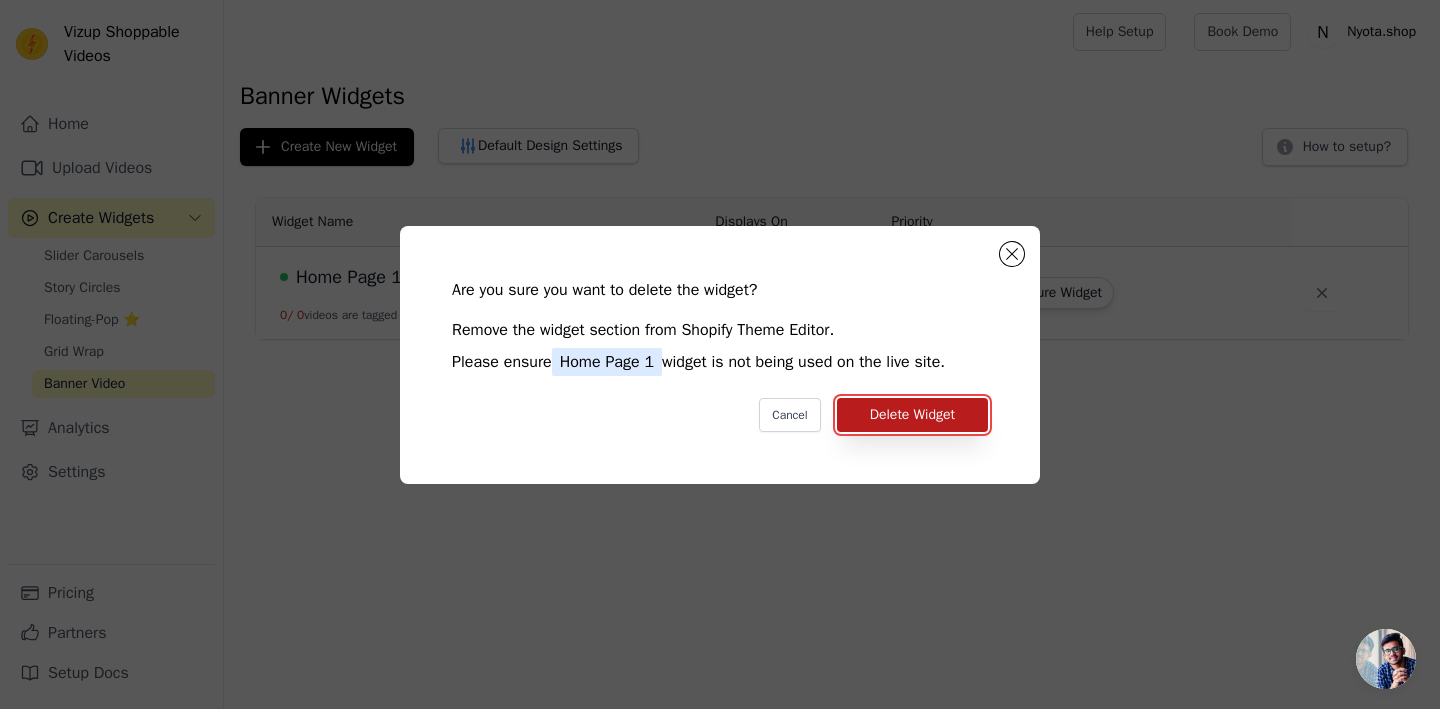 click on "Delete Widget" at bounding box center (912, 415) 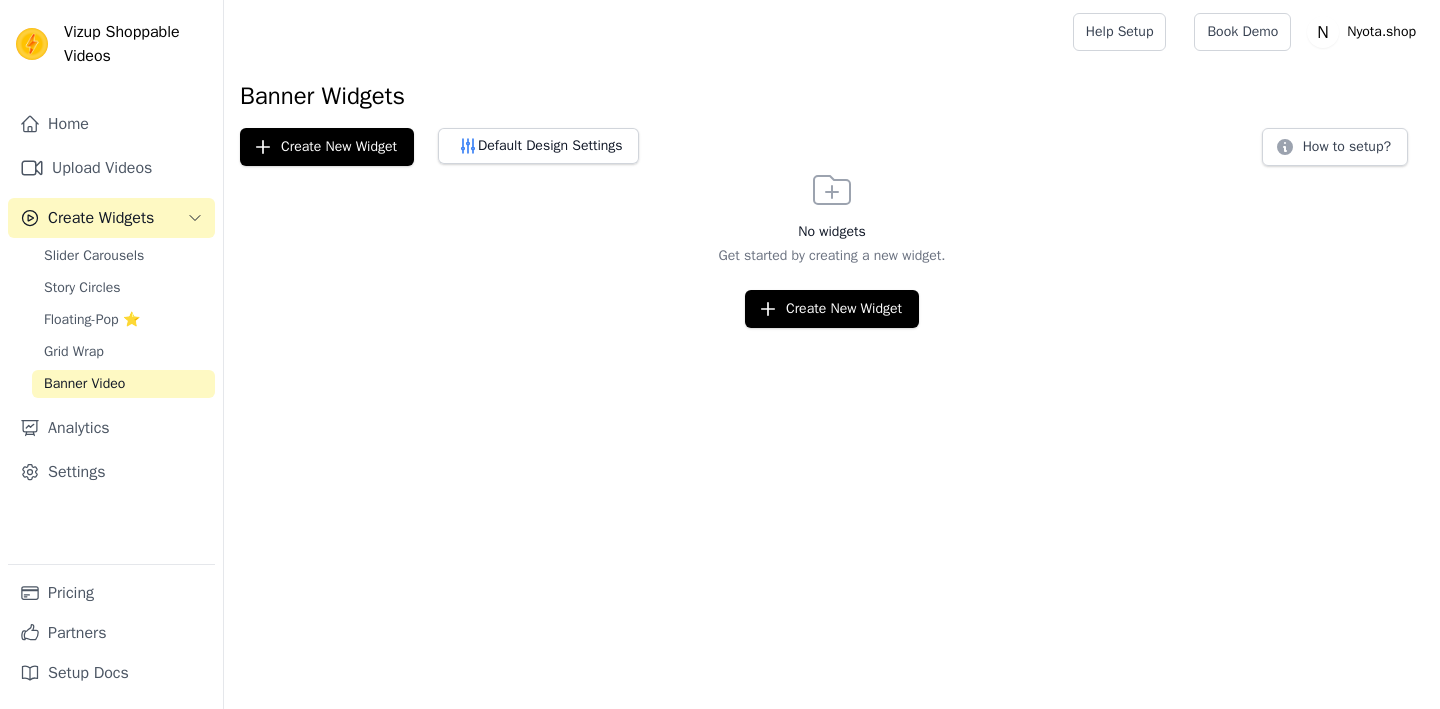 scroll, scrollTop: 0, scrollLeft: 0, axis: both 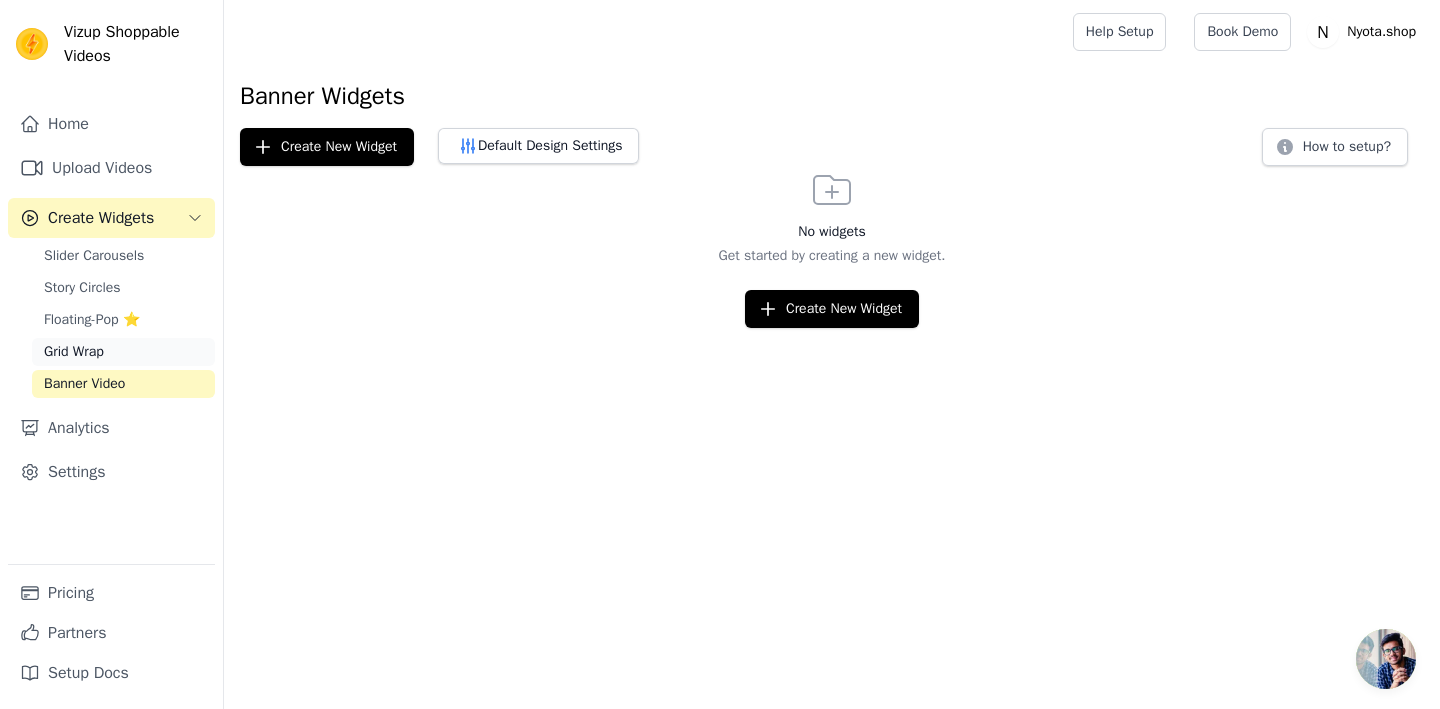 click on "Grid Wrap" at bounding box center (123, 352) 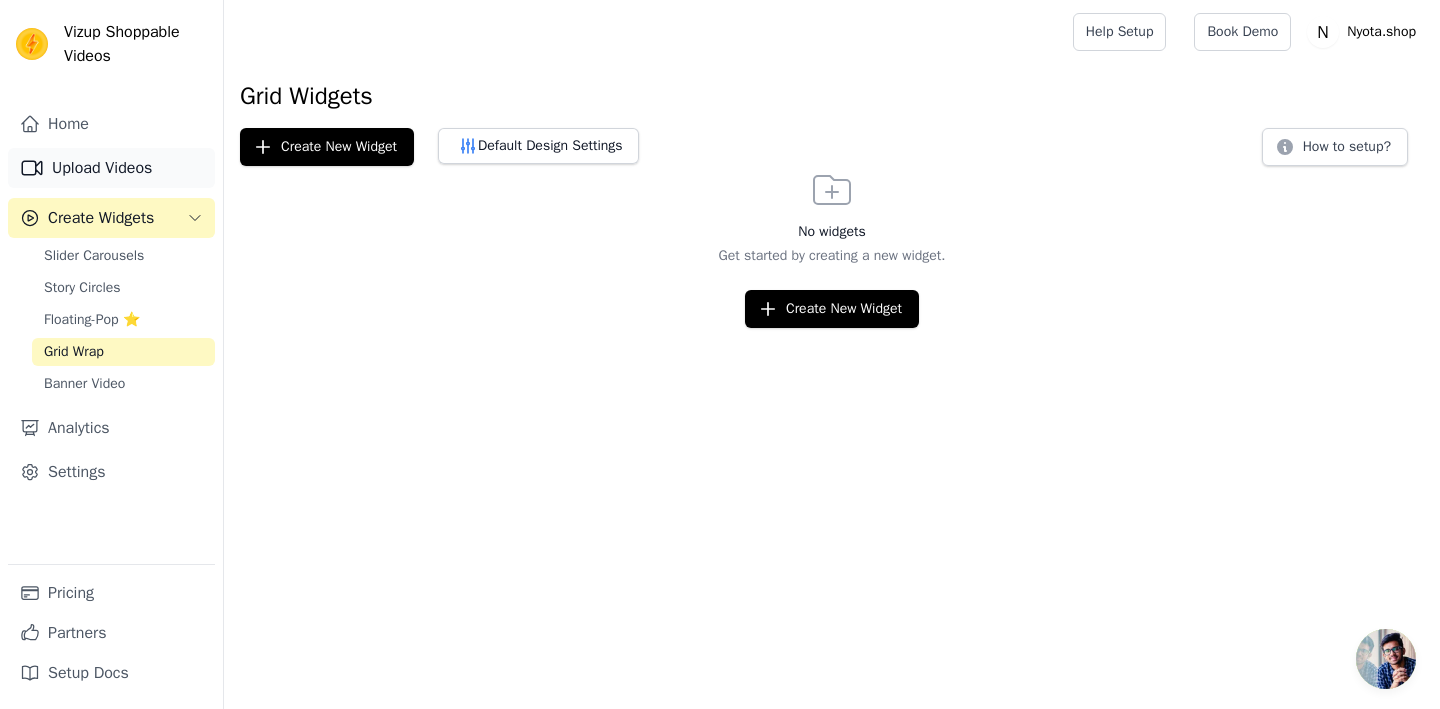 click on "Upload Videos" at bounding box center (111, 168) 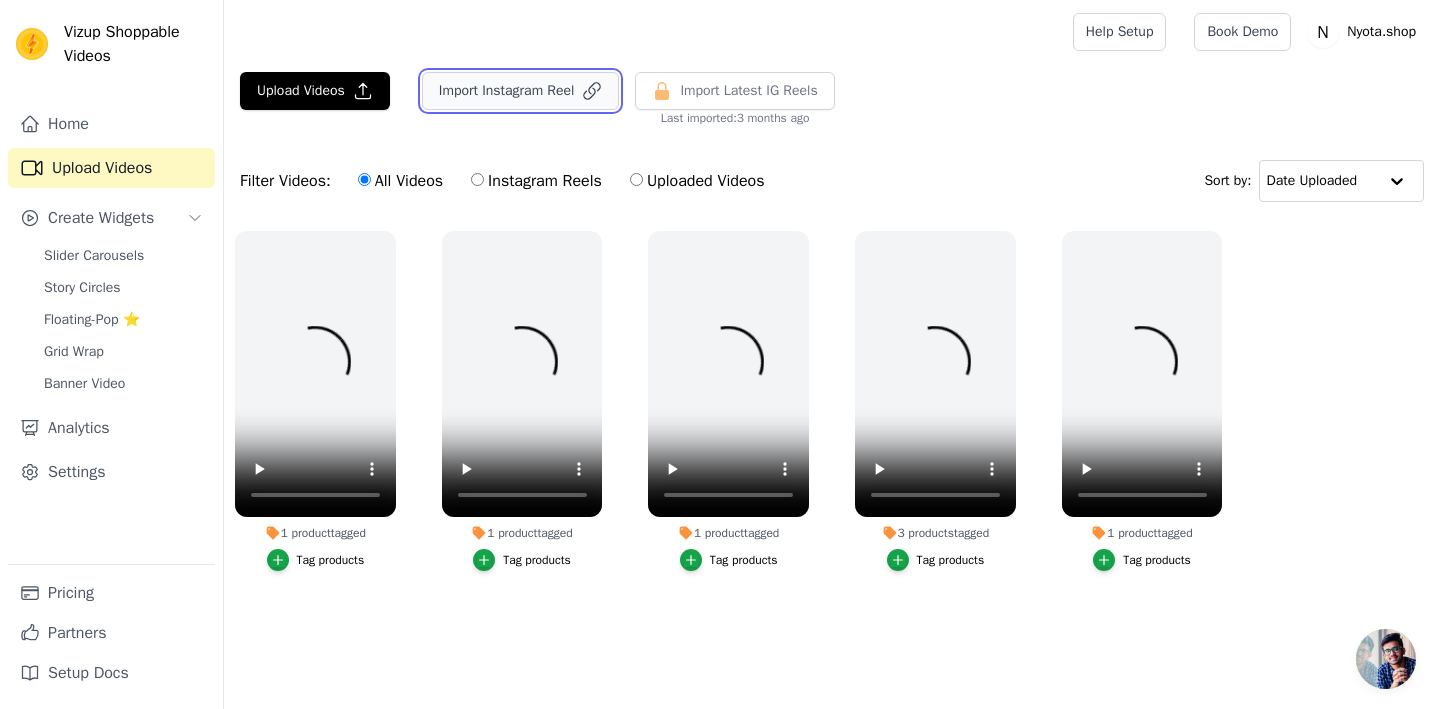 click on "Import Instagram Reel" at bounding box center (521, 91) 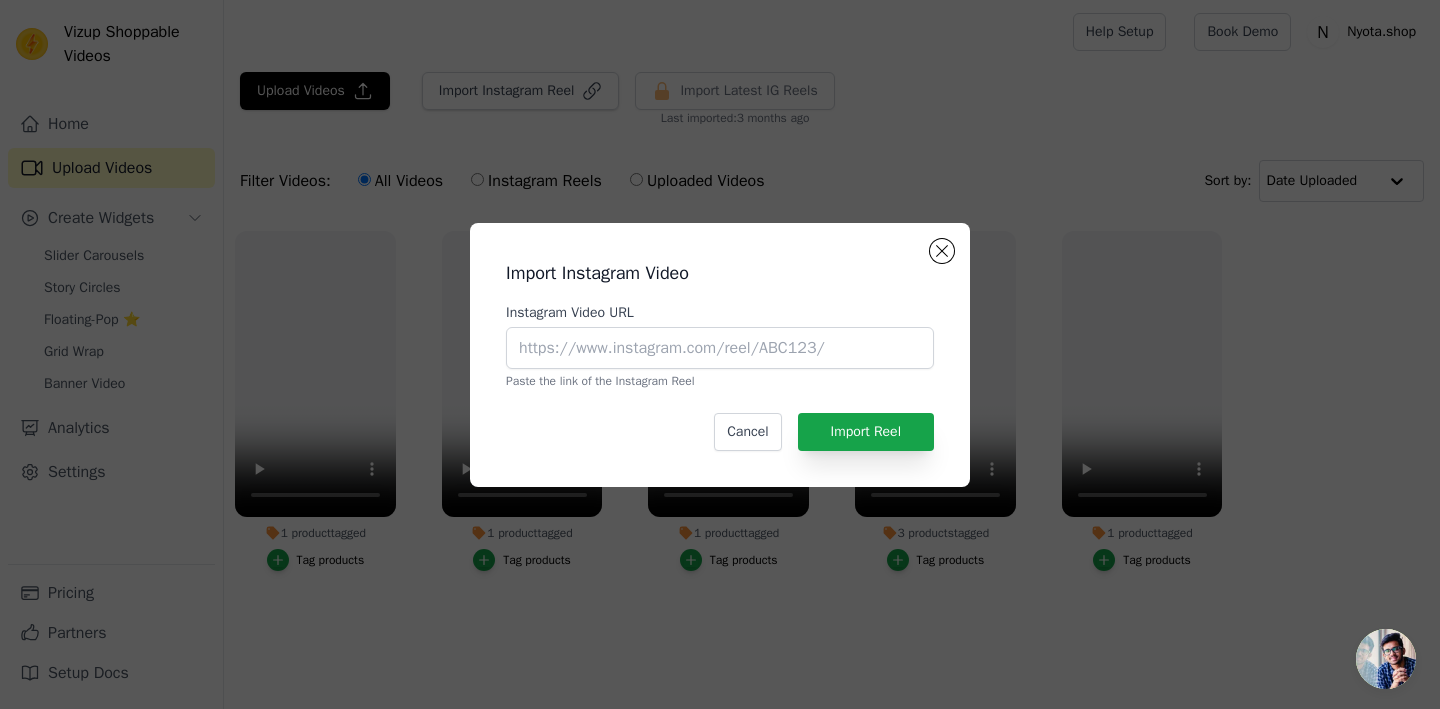 click on "Paste the link of the Instagram Reel" at bounding box center [720, 381] 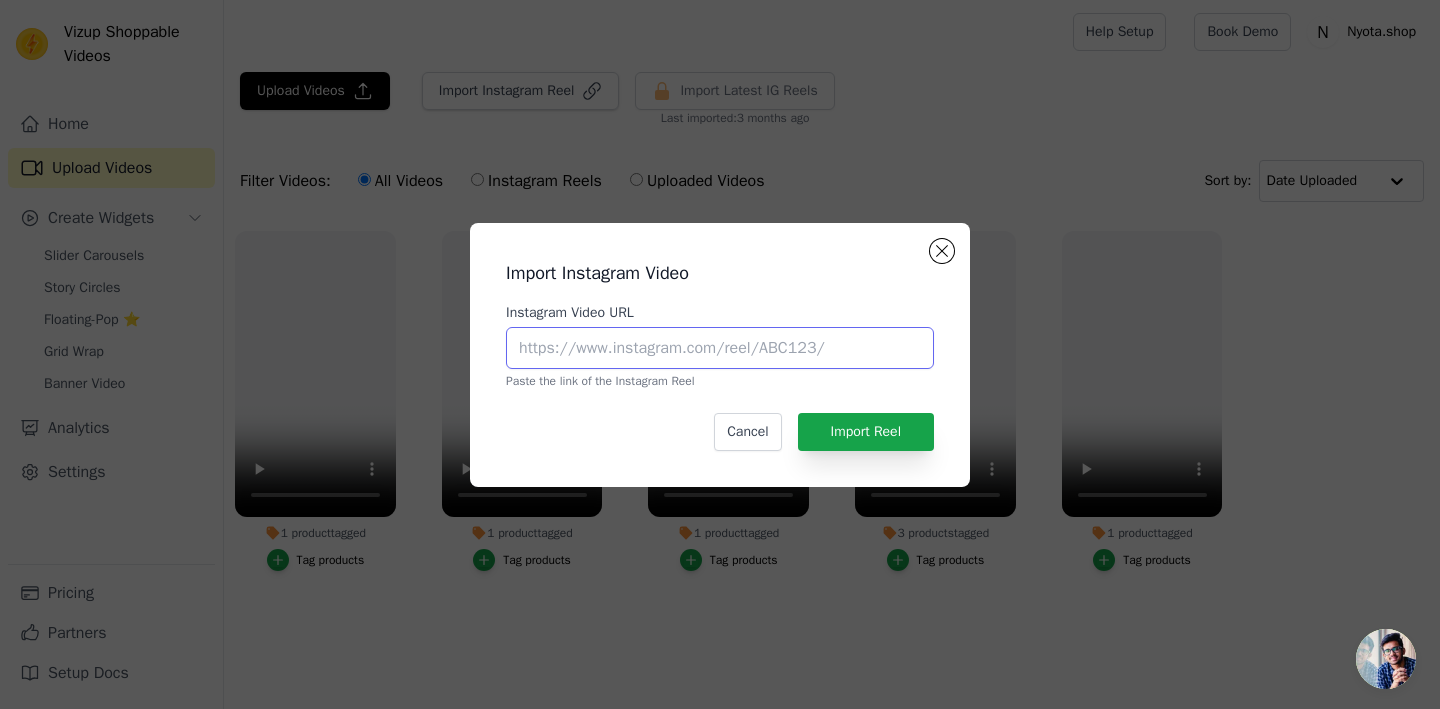 click on "Instagram Video URL" at bounding box center [720, 348] 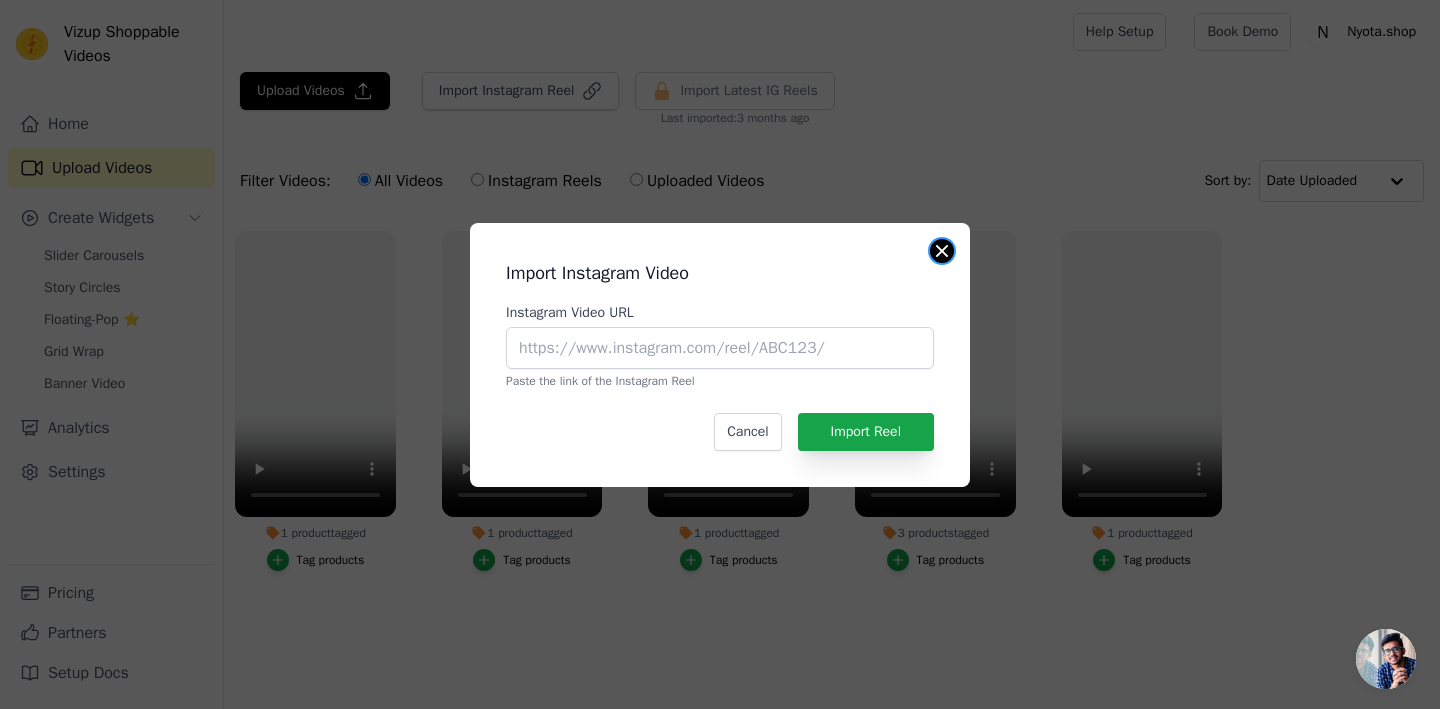 click at bounding box center [942, 251] 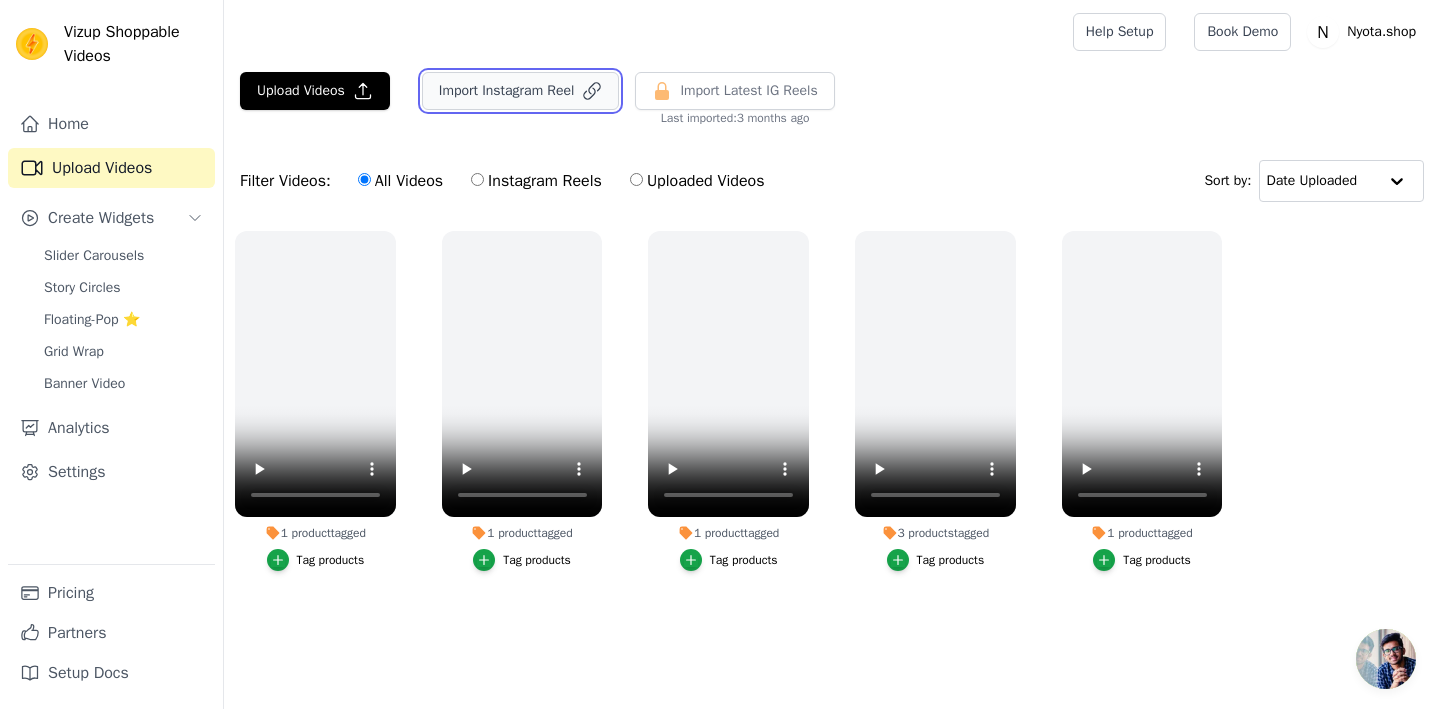click on "Import Instagram Reel" at bounding box center [521, 91] 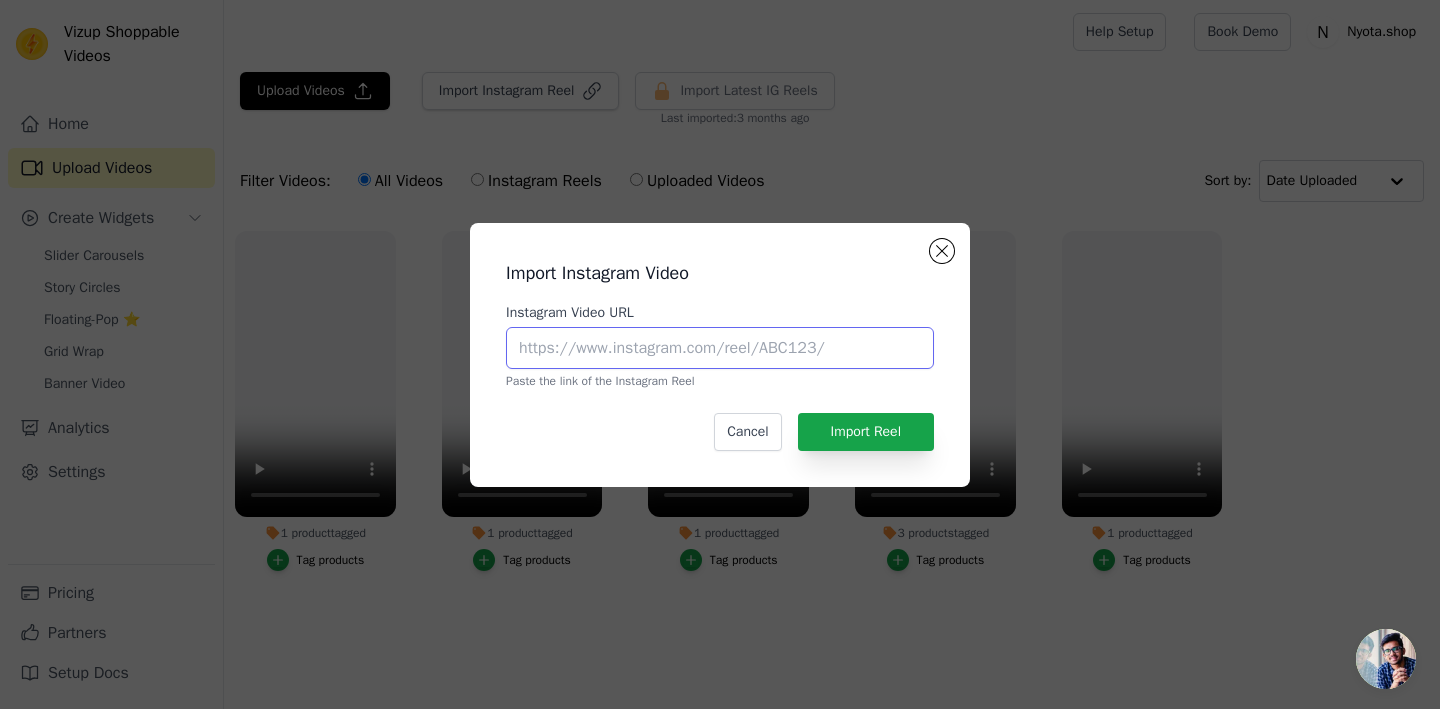 click on "Instagram Video URL" at bounding box center (720, 348) 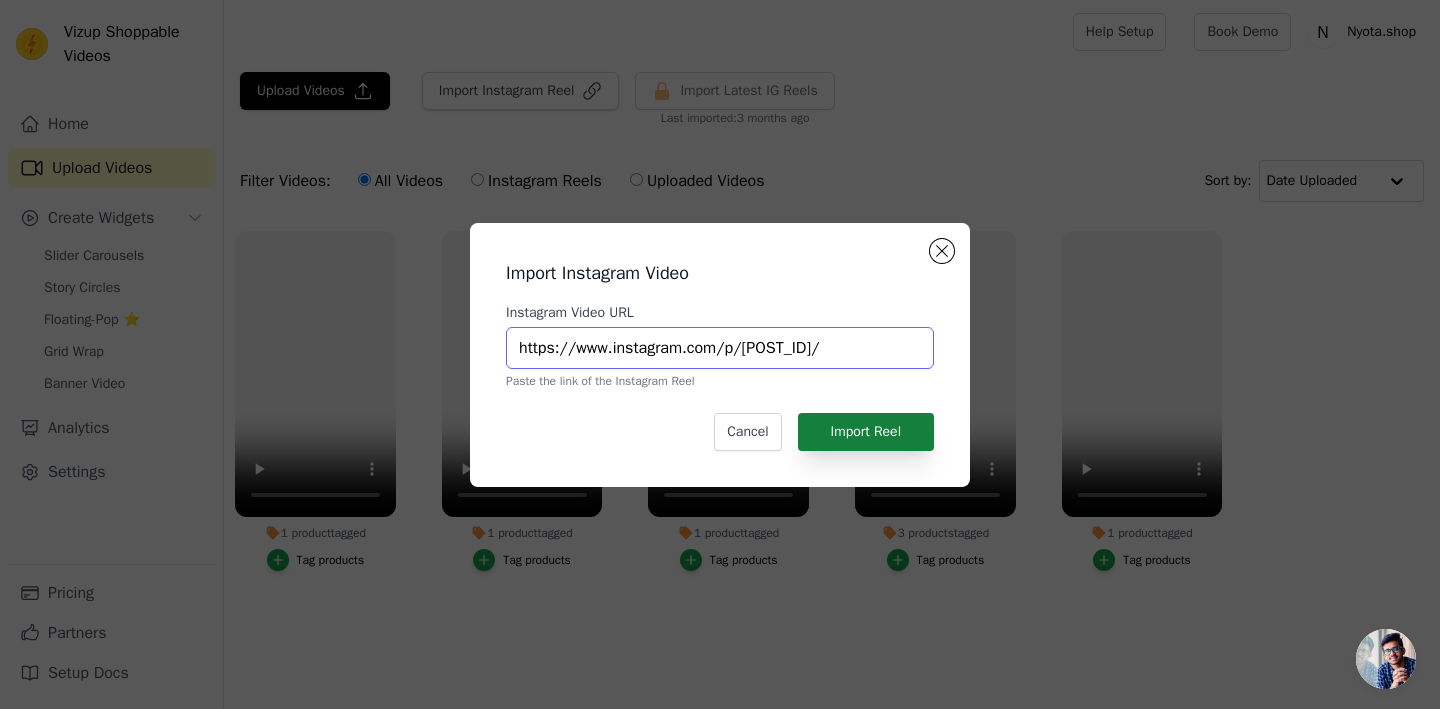 type on "https://www.instagram.com/p/DM5mZsZTw9Y/" 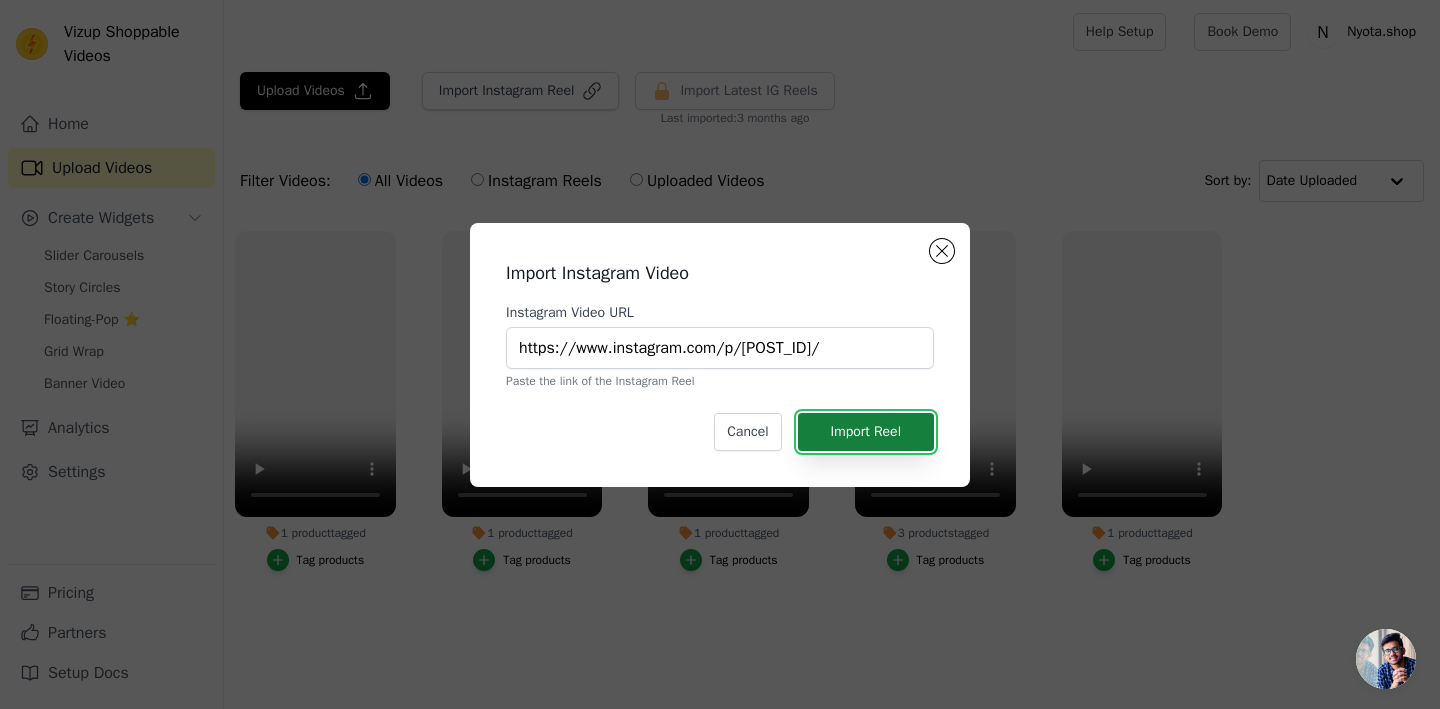 click on "Import Reel" at bounding box center [866, 432] 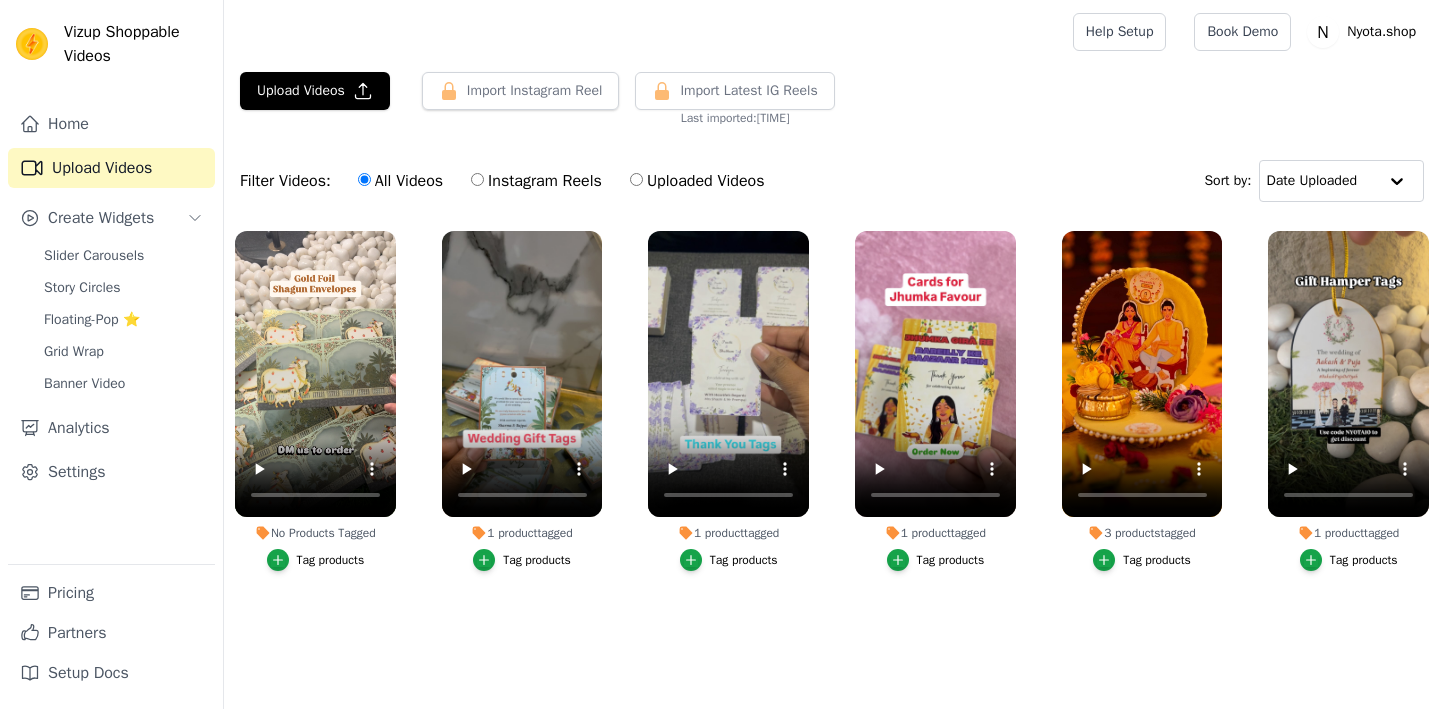 scroll, scrollTop: 0, scrollLeft: 0, axis: both 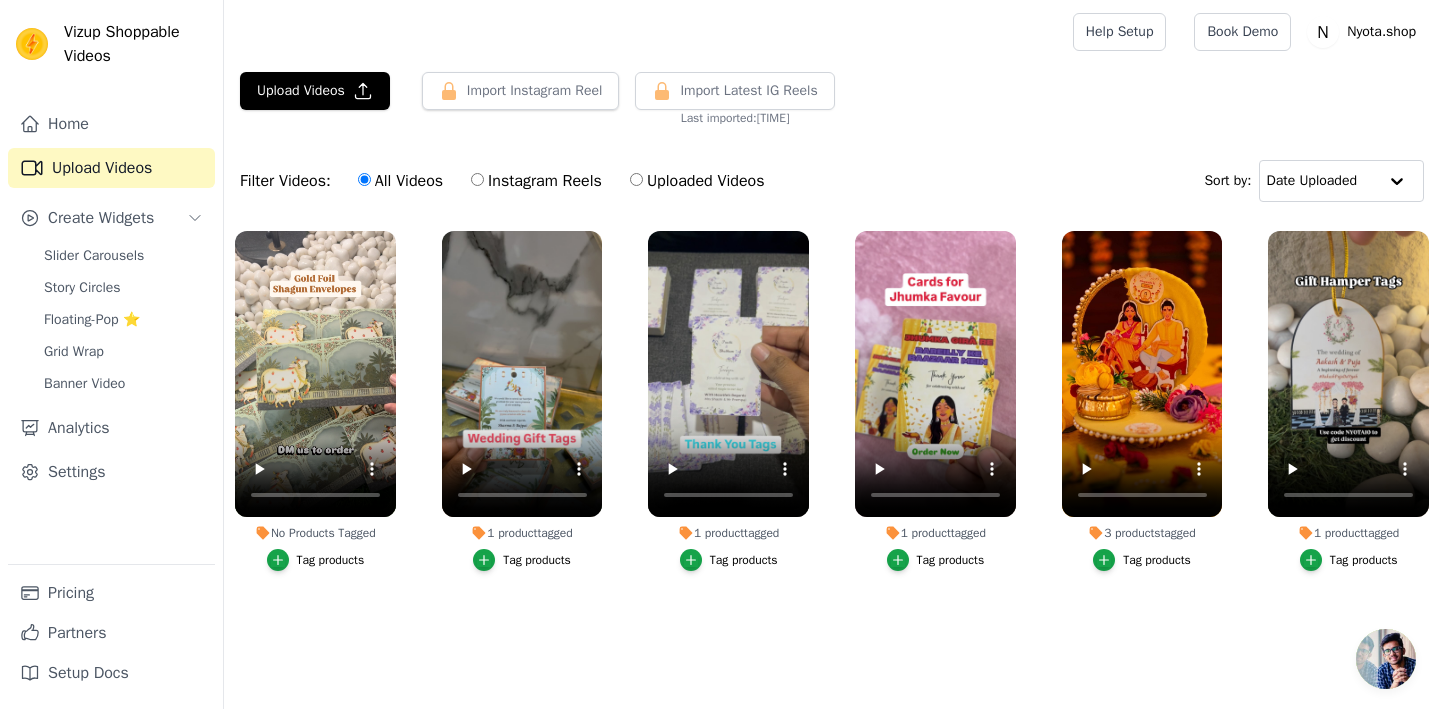 click on "Tag products" at bounding box center [331, 560] 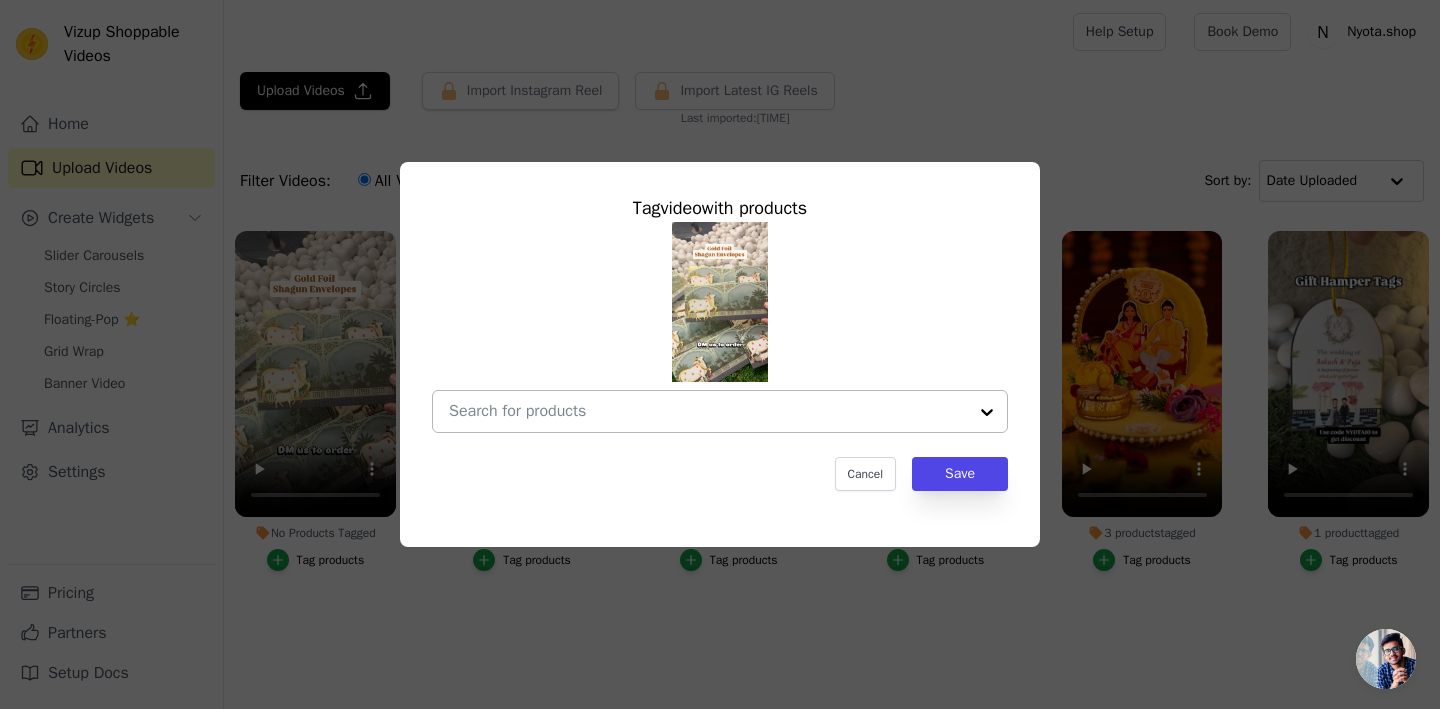 click on "No Products Tagged     Tag  video  with products                         Cancel   Save     Tag products" at bounding box center (708, 411) 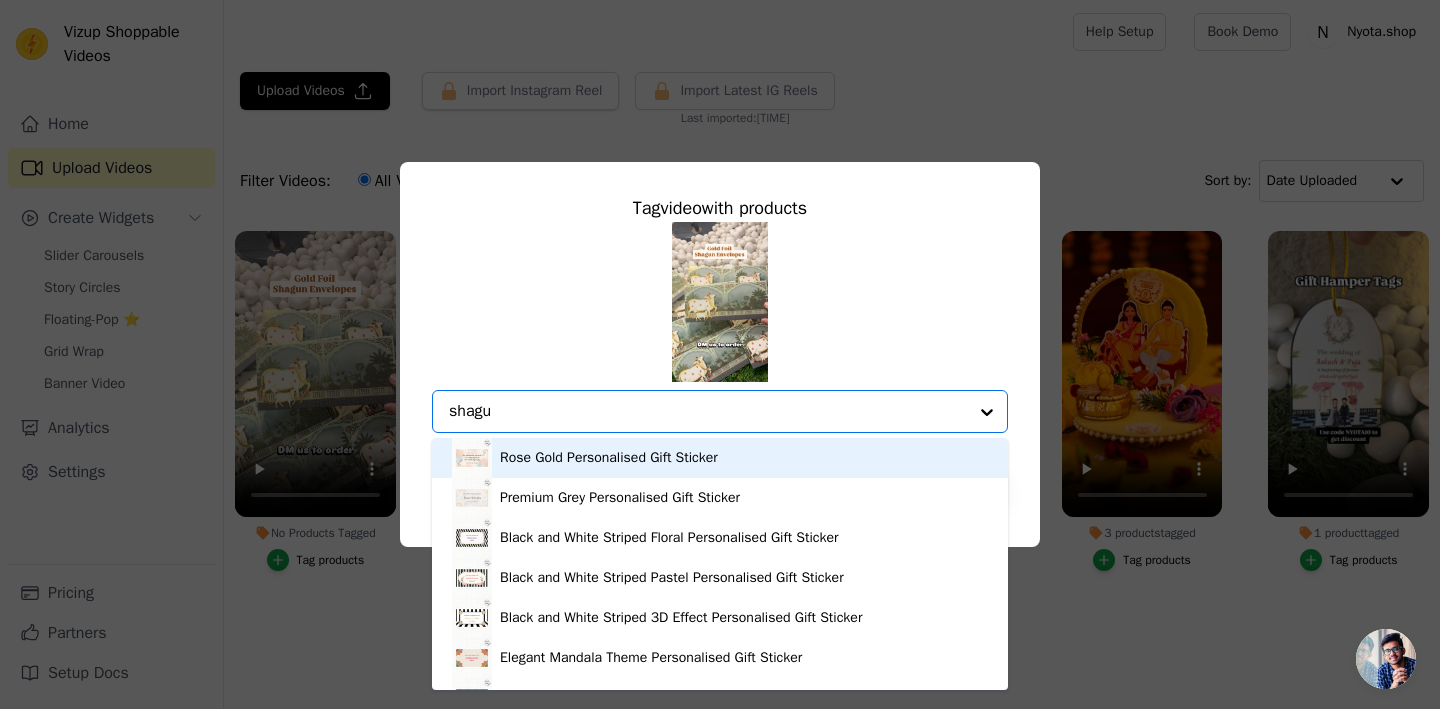 type on "shagun" 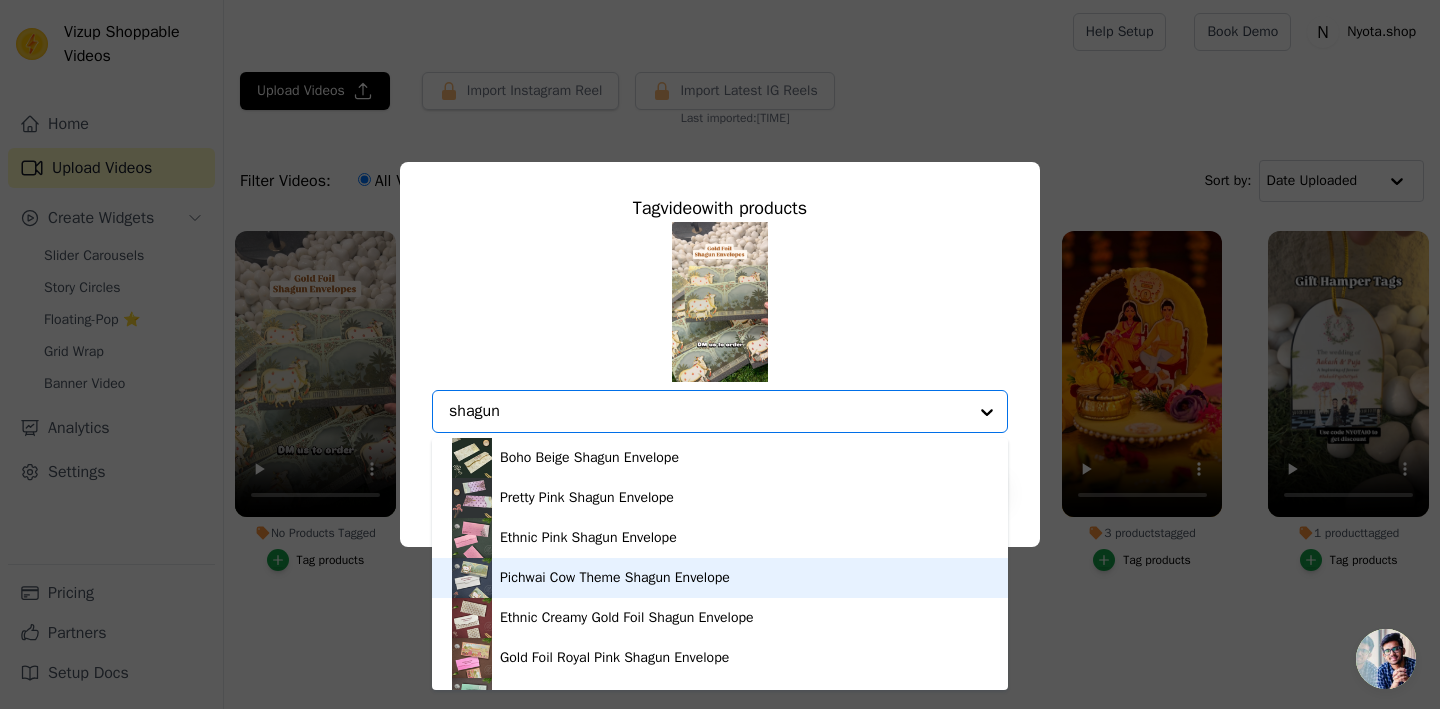 click on "Pichwai Cow Theme Shagun Envelope" at bounding box center [615, 578] 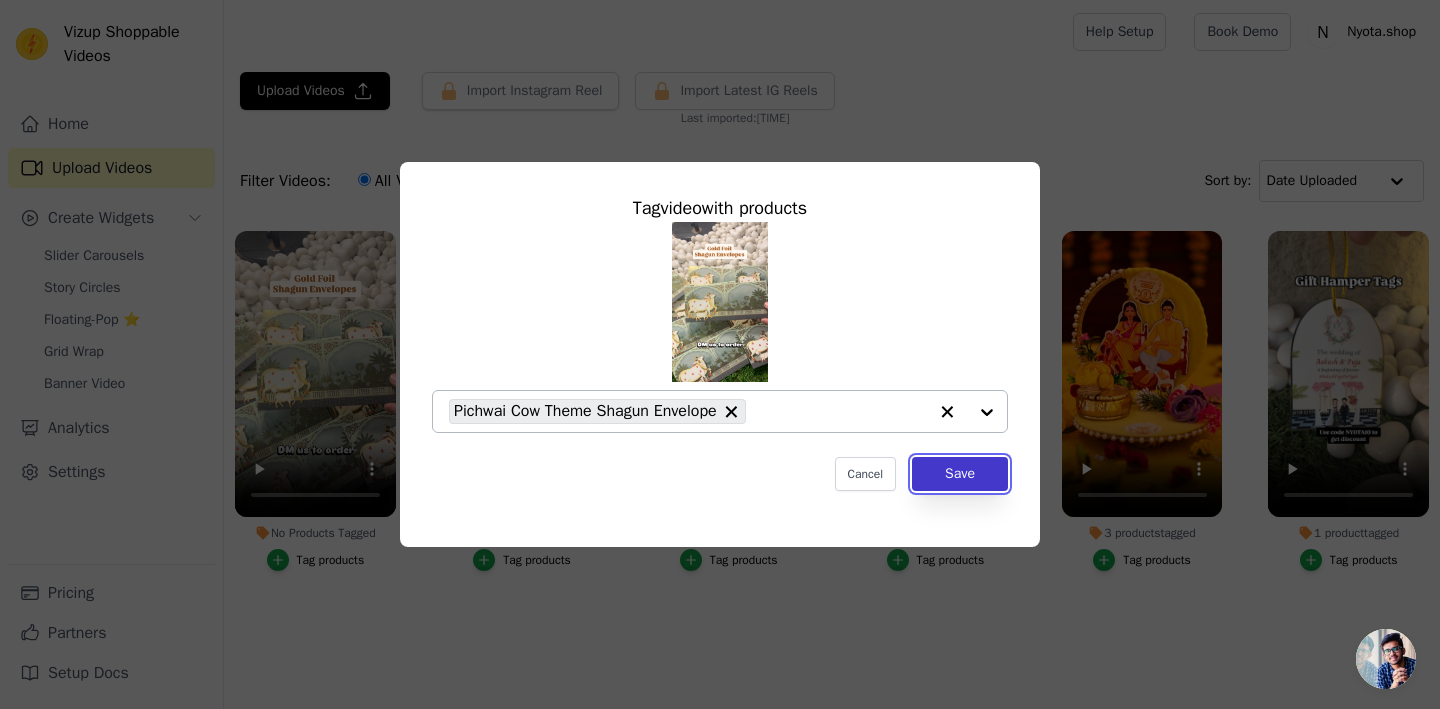 click on "Save" at bounding box center (960, 474) 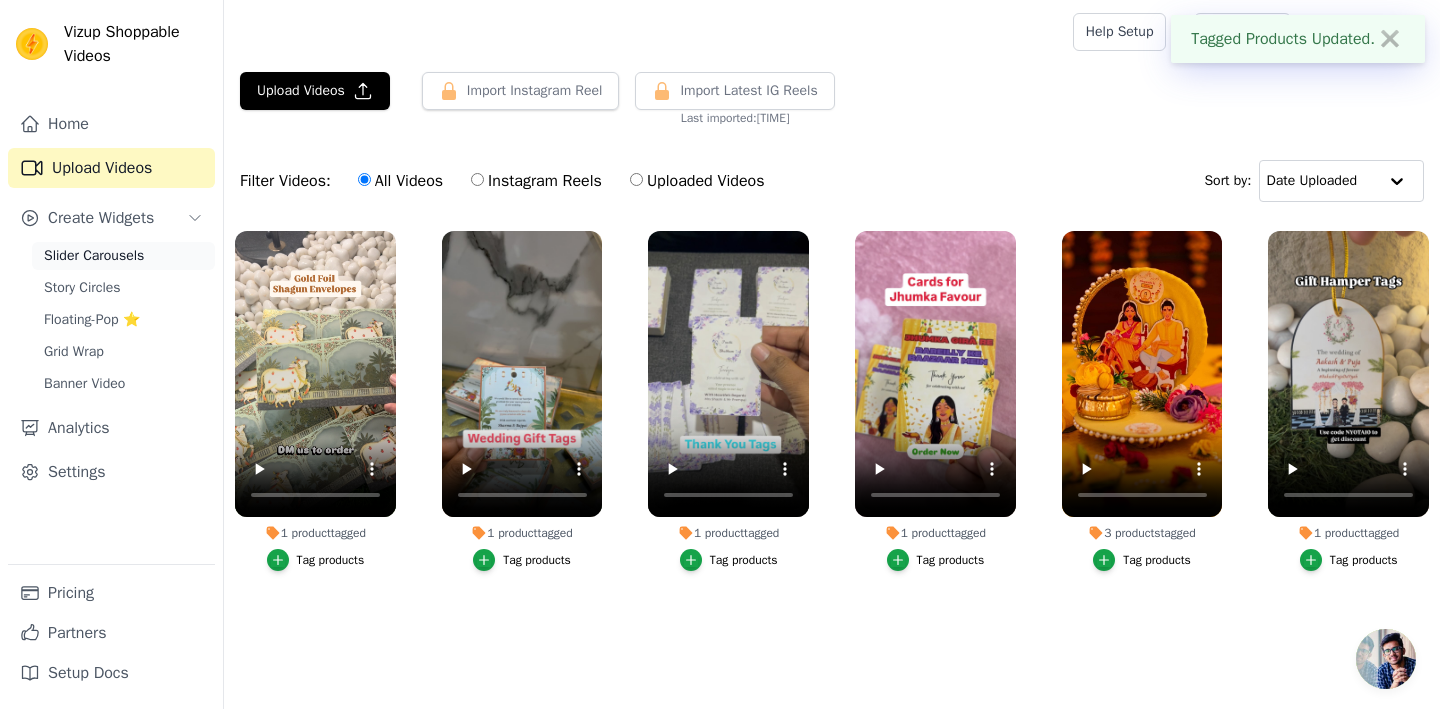 click on "Slider Carousels" at bounding box center [94, 256] 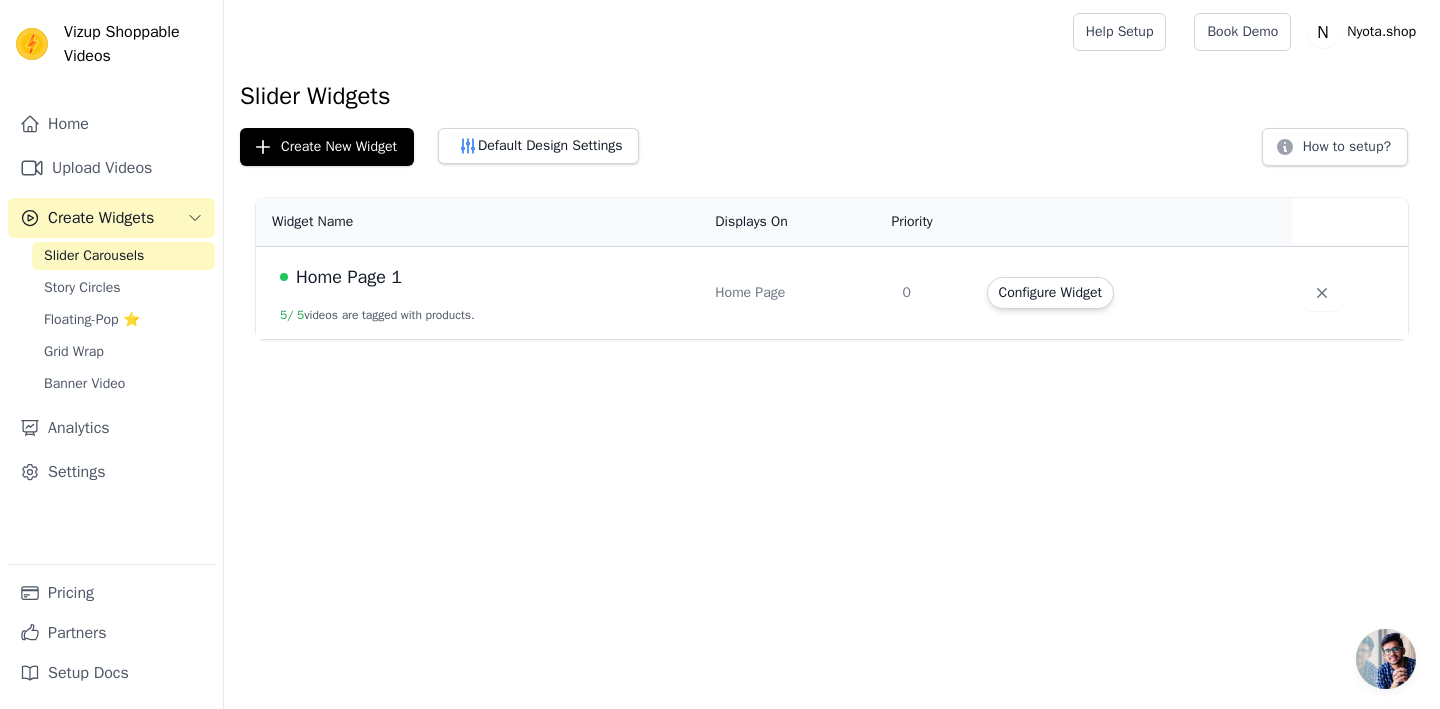 click on "Home Page 1   5  /   5  videos are tagged with products." at bounding box center (479, 293) 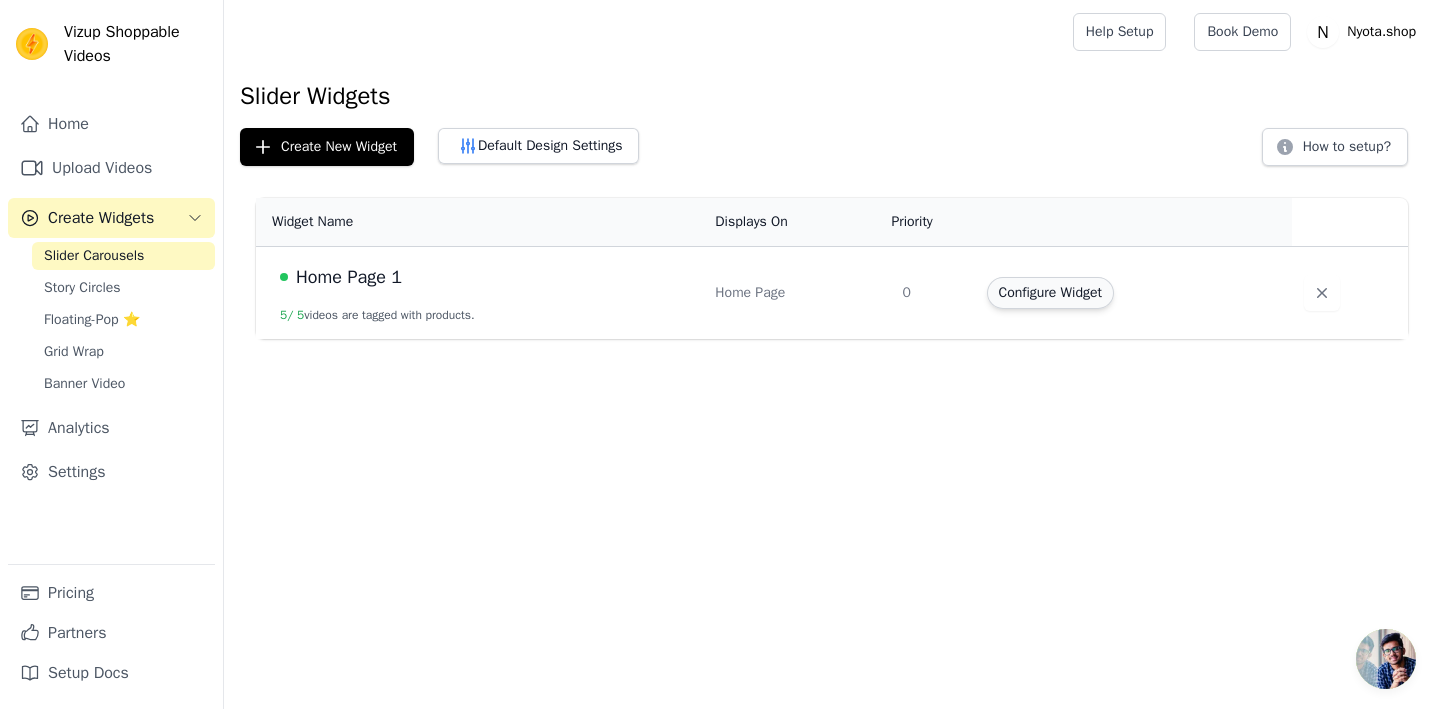click on "Configure Widget" at bounding box center [1050, 293] 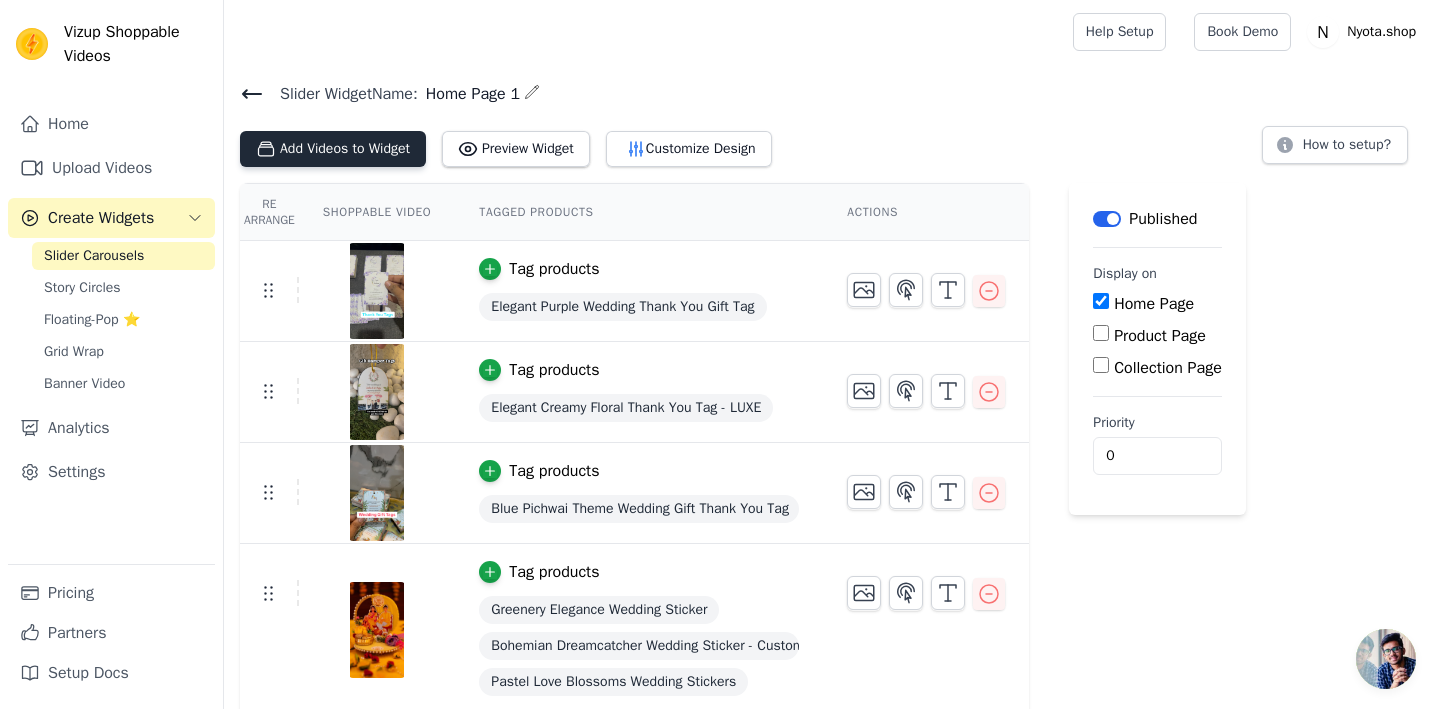 click on "Add Videos to Widget" at bounding box center (333, 149) 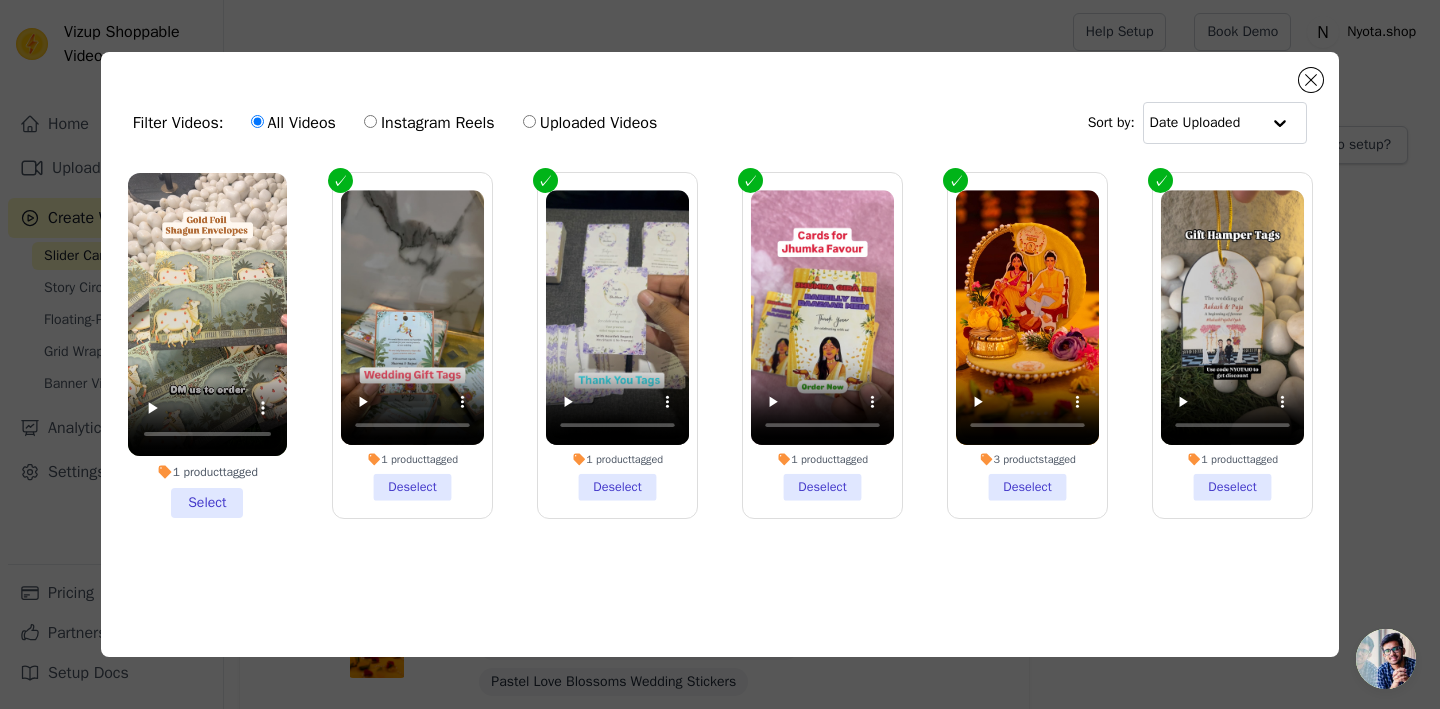 click on "1   product  tagged     Select" at bounding box center [207, 345] 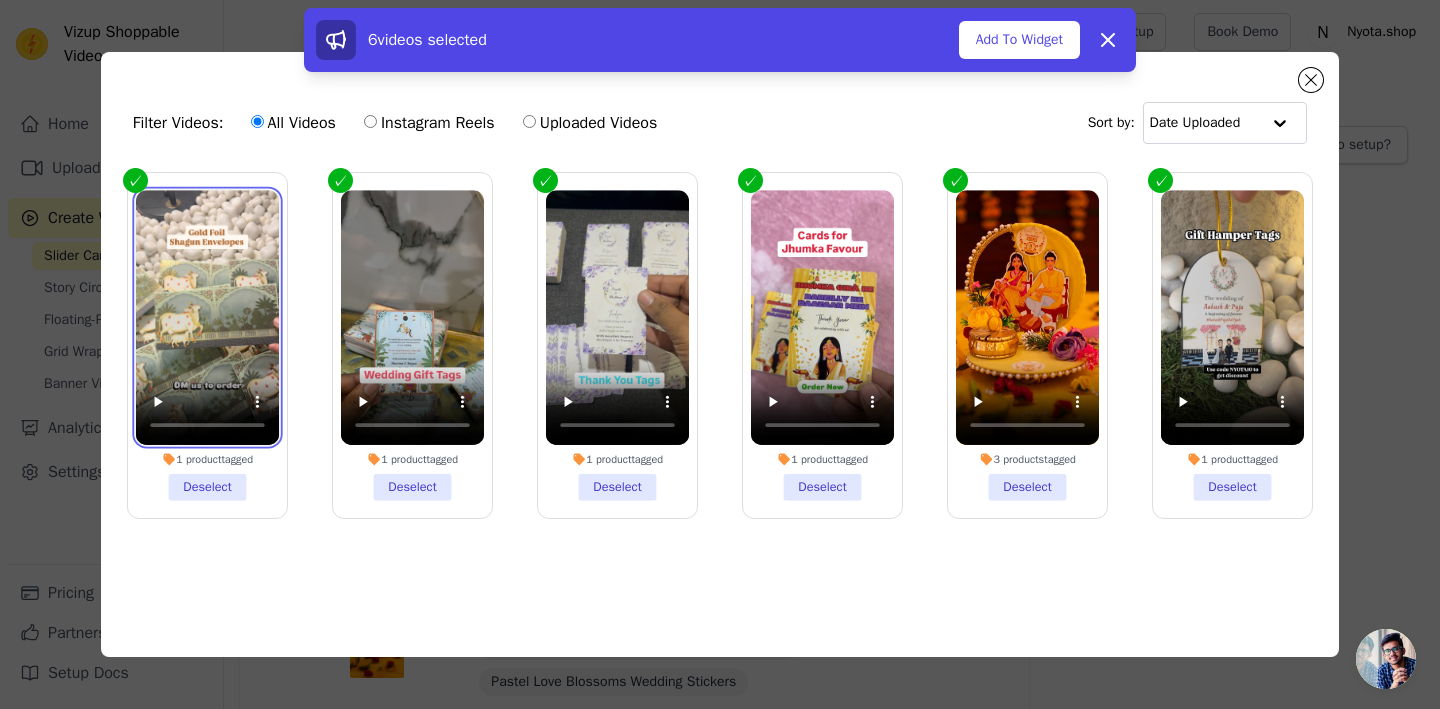 drag, startPoint x: 216, startPoint y: 292, endPoint x: 346, endPoint y: 296, distance: 130.06152 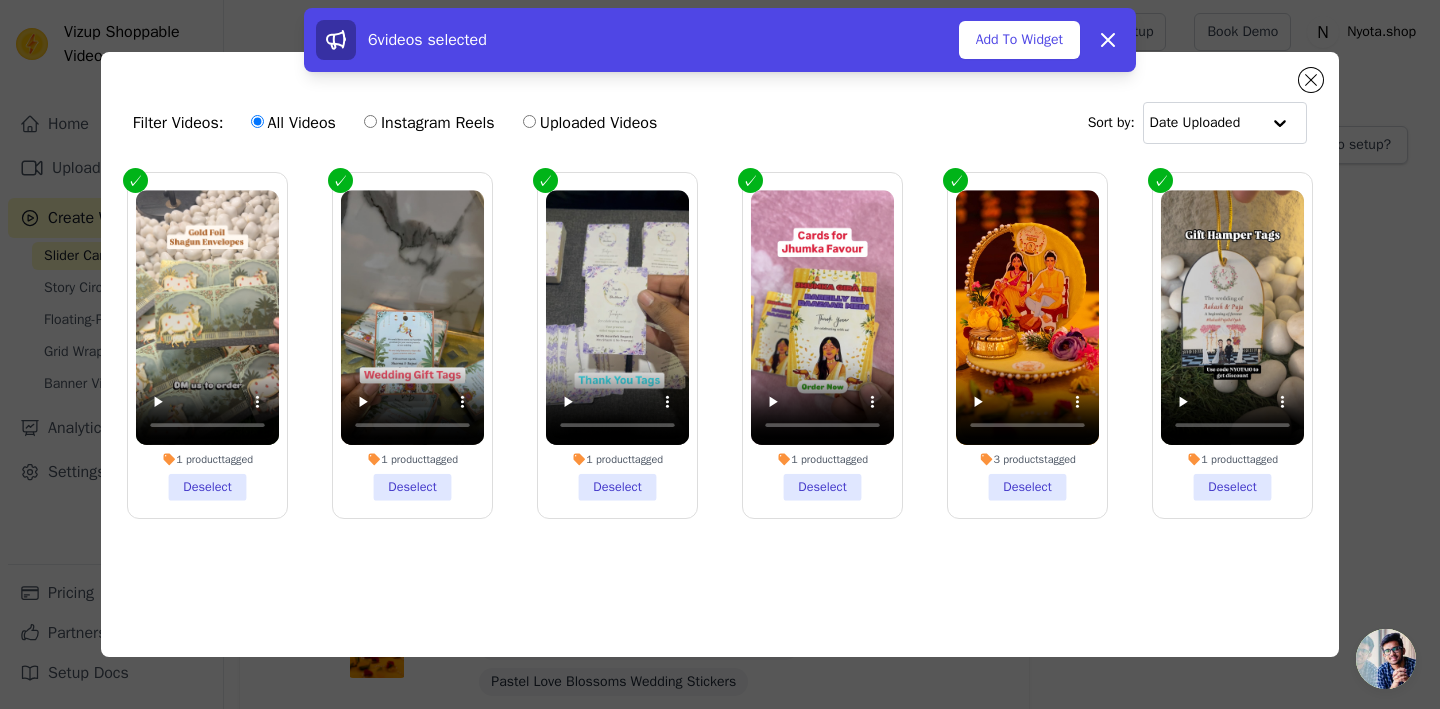 drag, startPoint x: 202, startPoint y: 183, endPoint x: 304, endPoint y: 233, distance: 113.59577 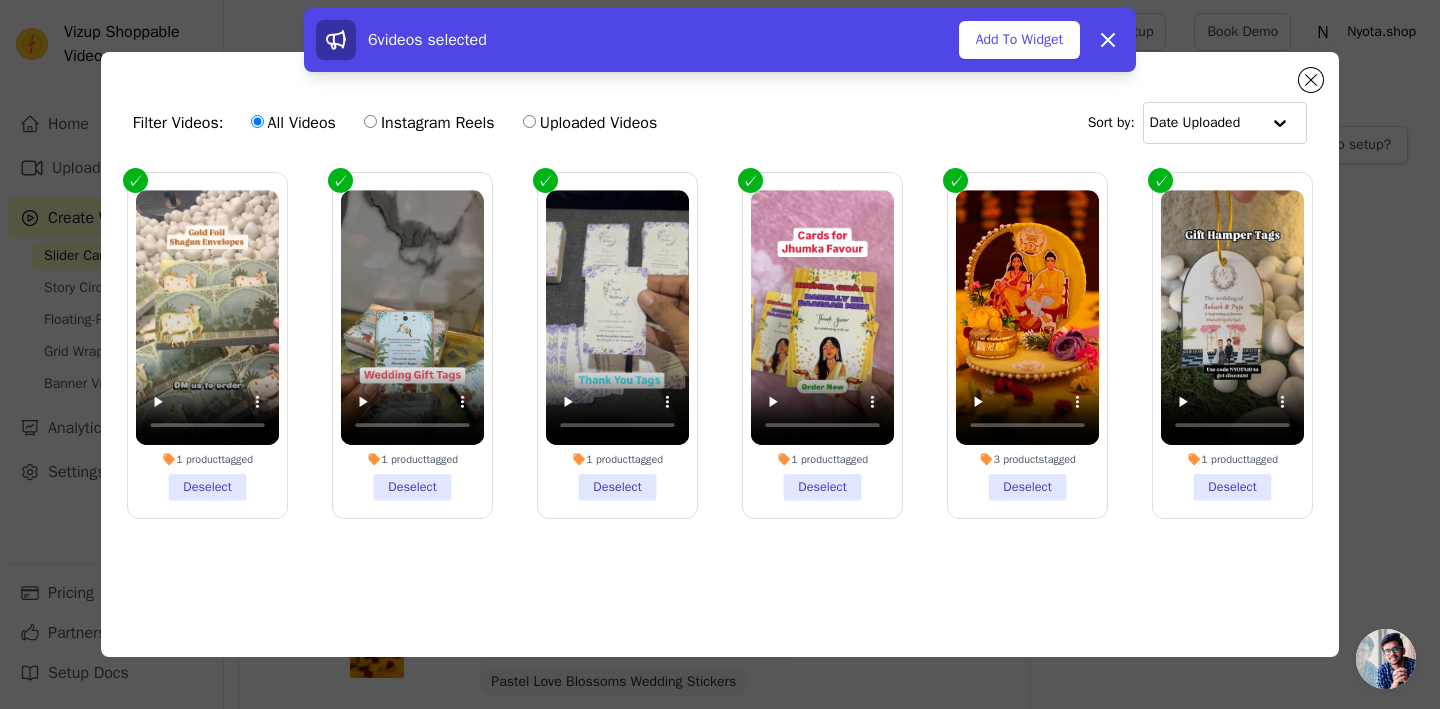click on "1   product  tagged     Deselect         1   product  tagged     Deselect         1   product  tagged     Deselect         1   product  tagged     Deselect         3   products  tagged     Deselect         1   product  tagged     Deselect" at bounding box center (720, 377) 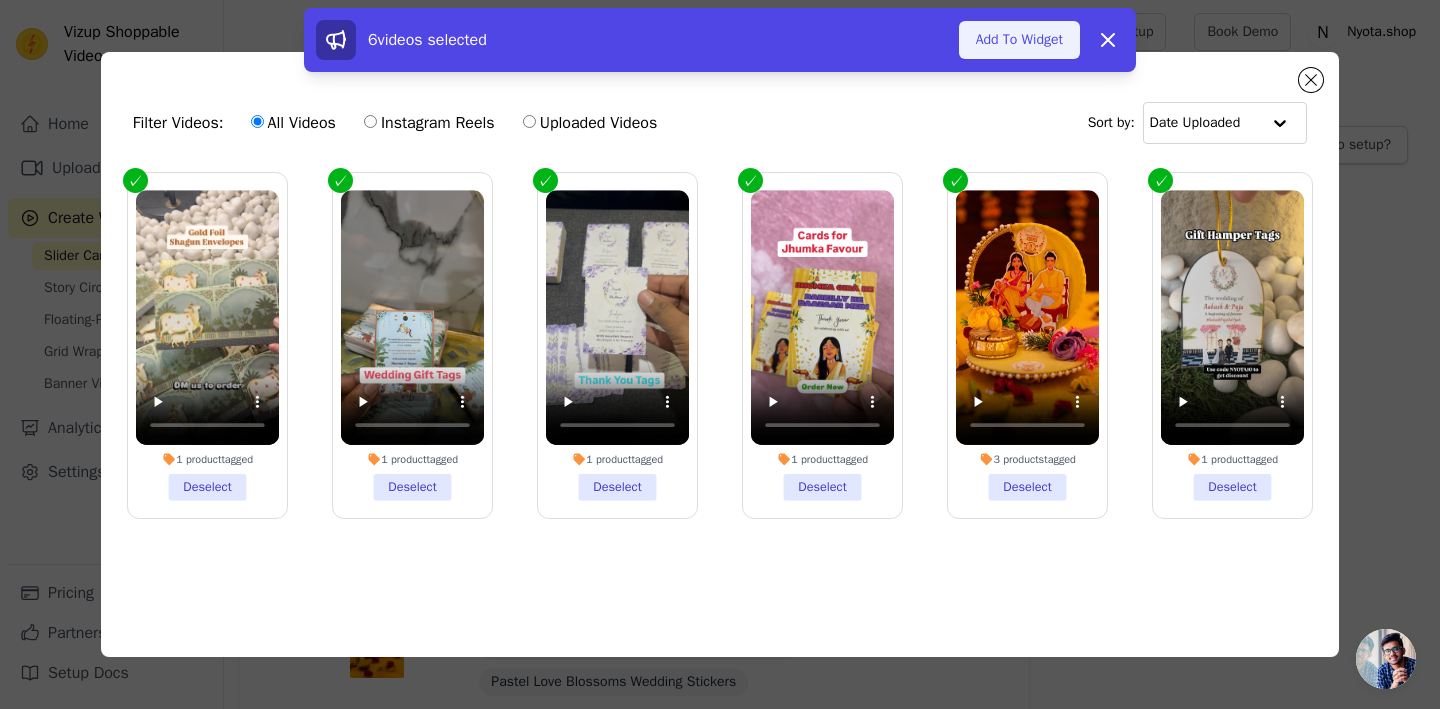 click on "Add To Widget" at bounding box center (1019, 40) 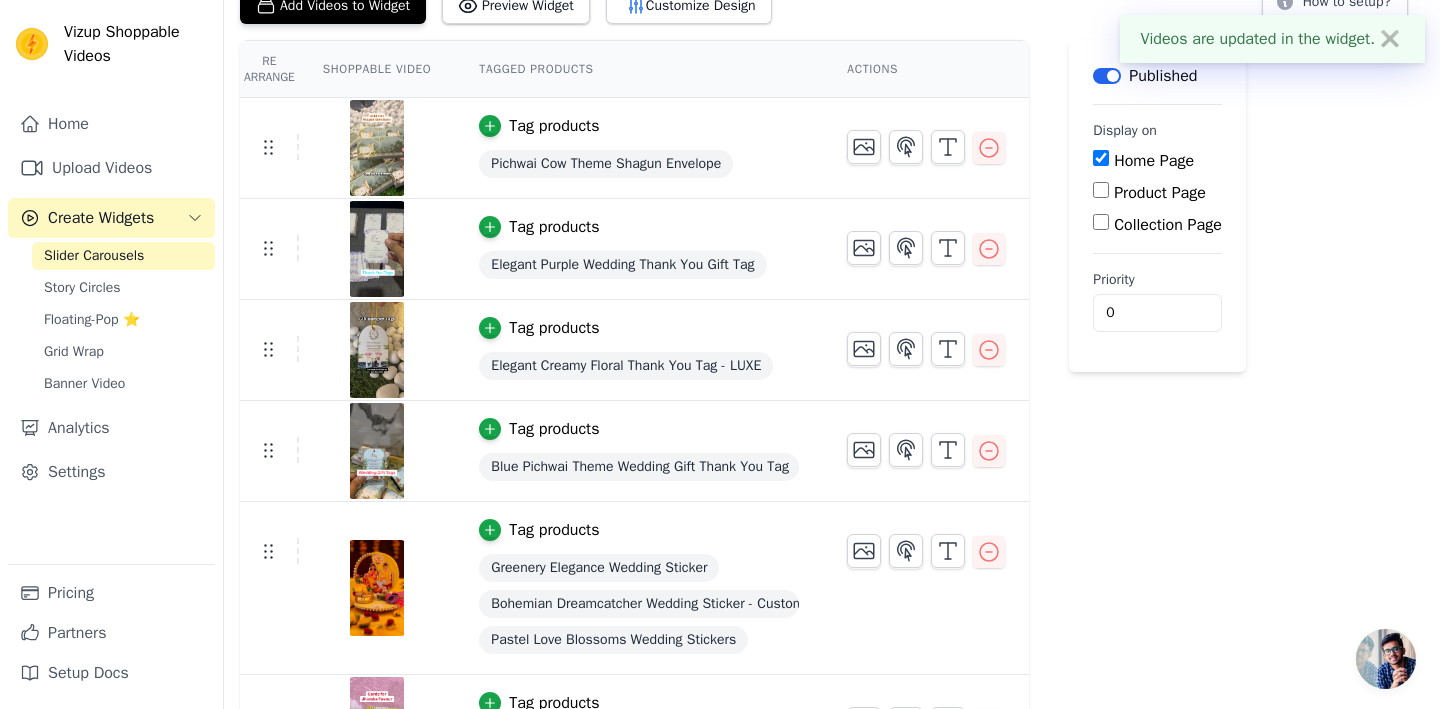 scroll, scrollTop: 149, scrollLeft: 0, axis: vertical 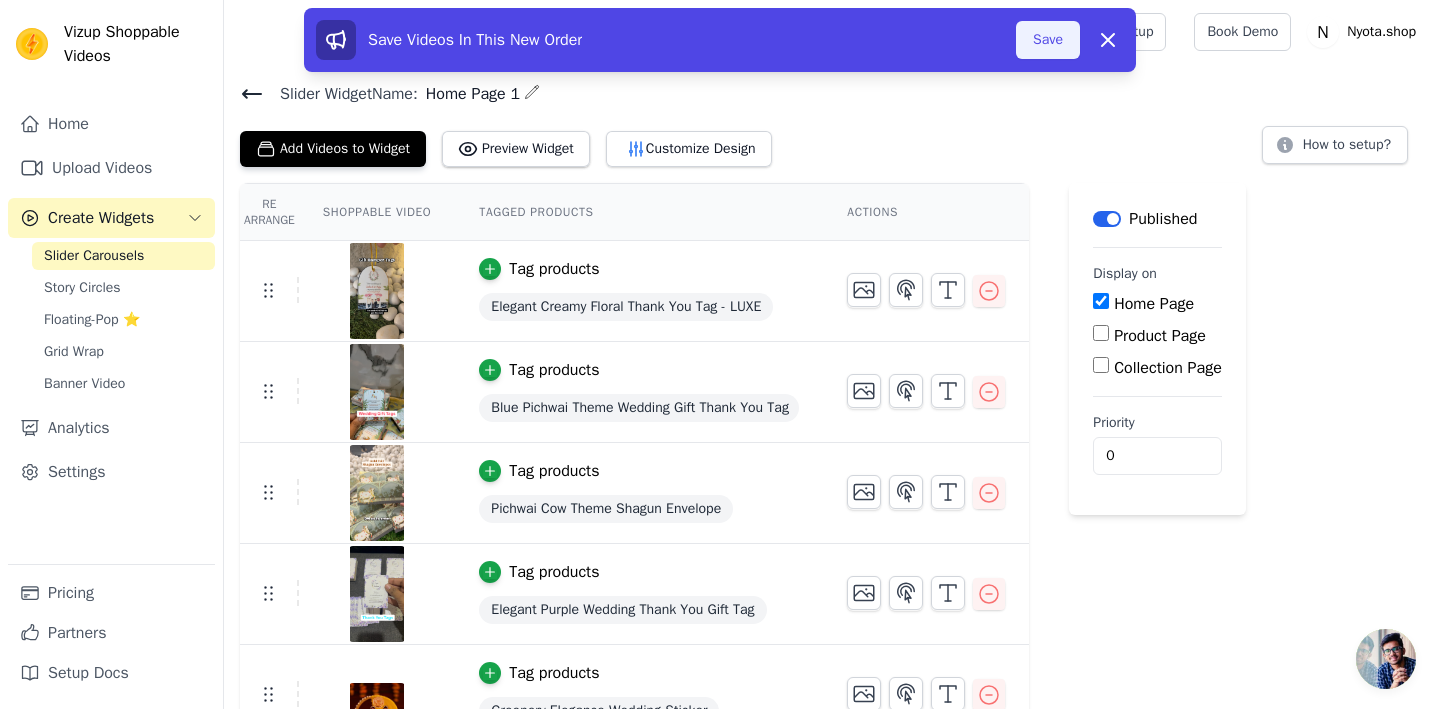 click on "Save" at bounding box center (1048, 40) 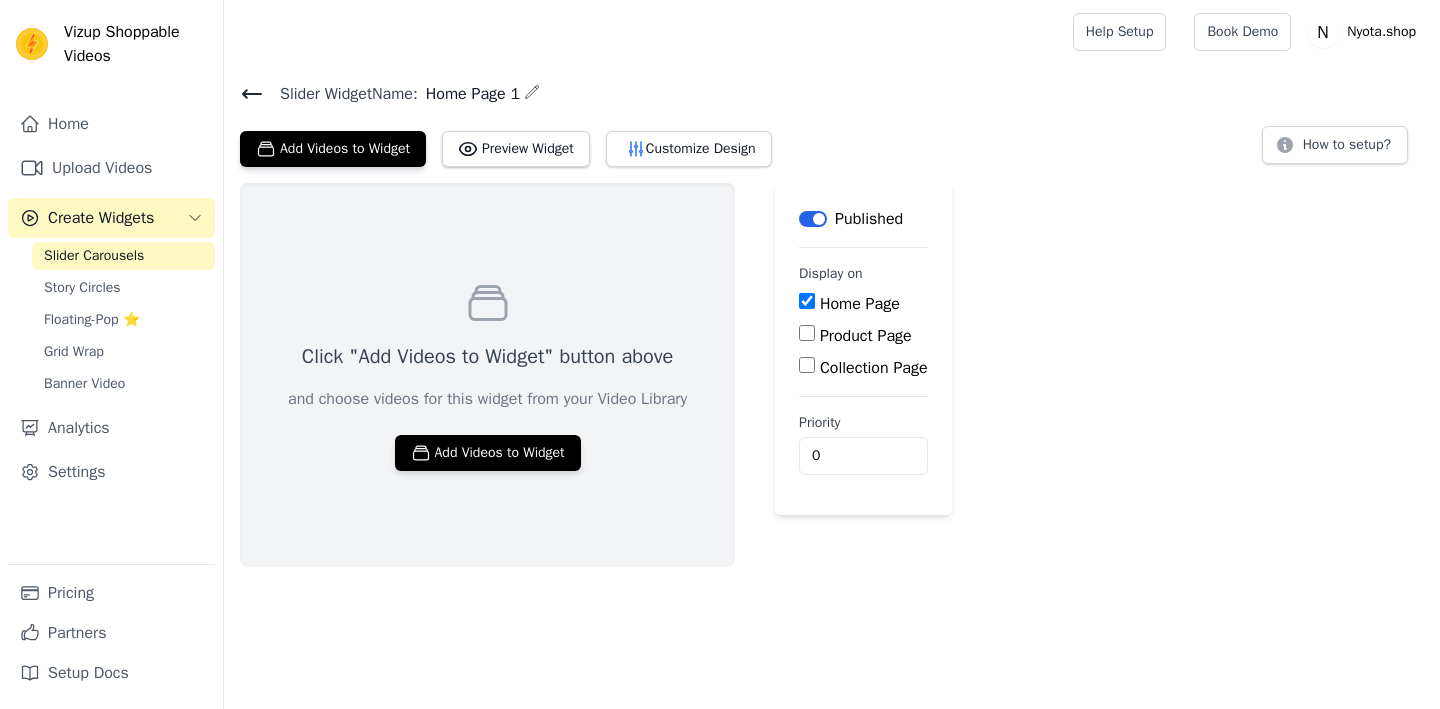 scroll, scrollTop: 0, scrollLeft: 0, axis: both 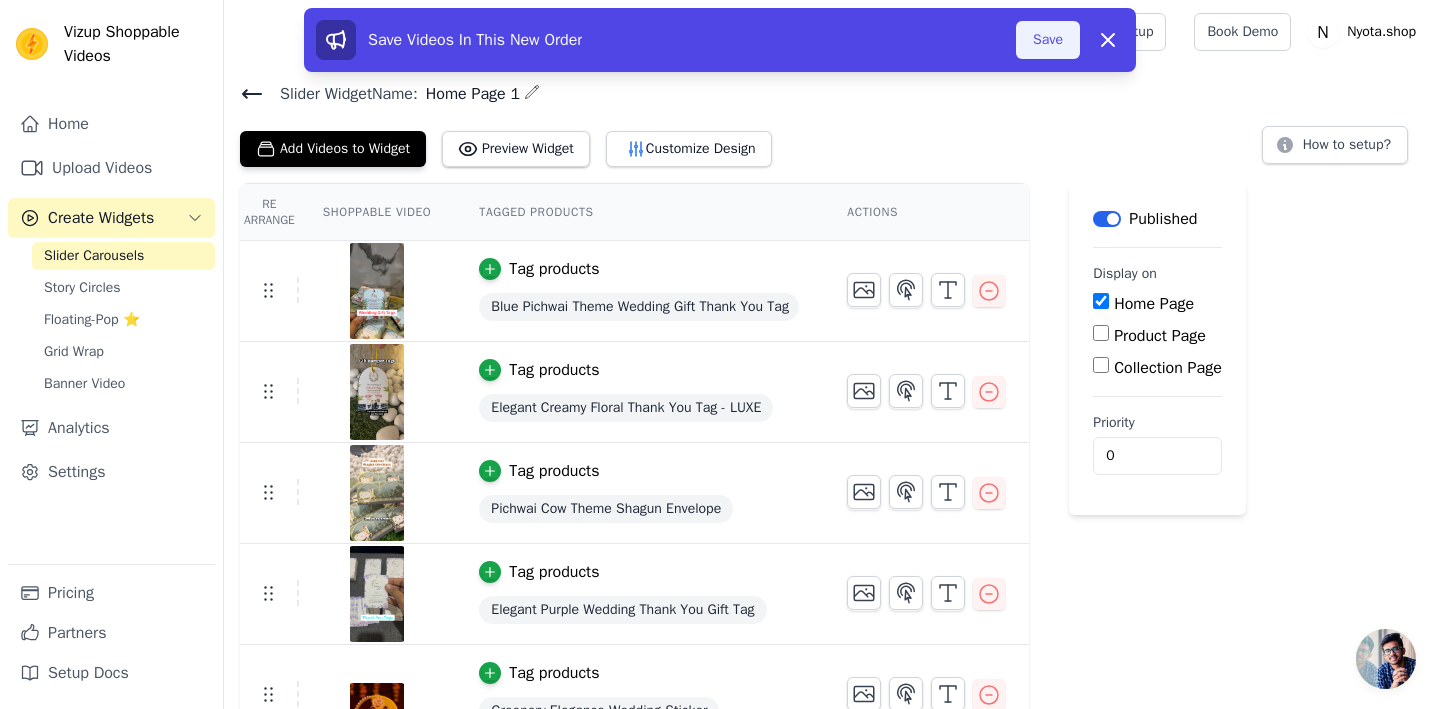 click on "Save" at bounding box center (1048, 40) 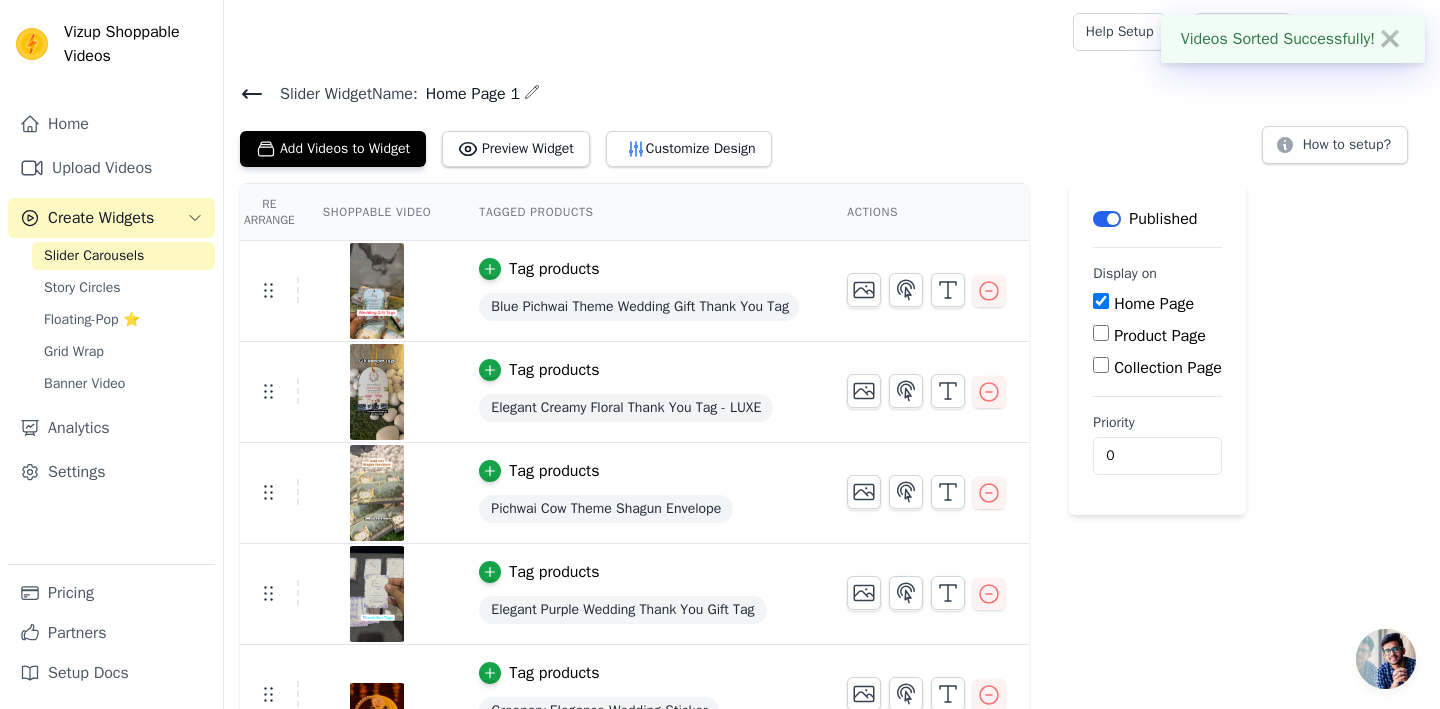 click on "Help Setup     Book Demo   Open user menu   N   [DOMAIN]   Settings   Help Docs   Sign out" at bounding box center [832, 32] 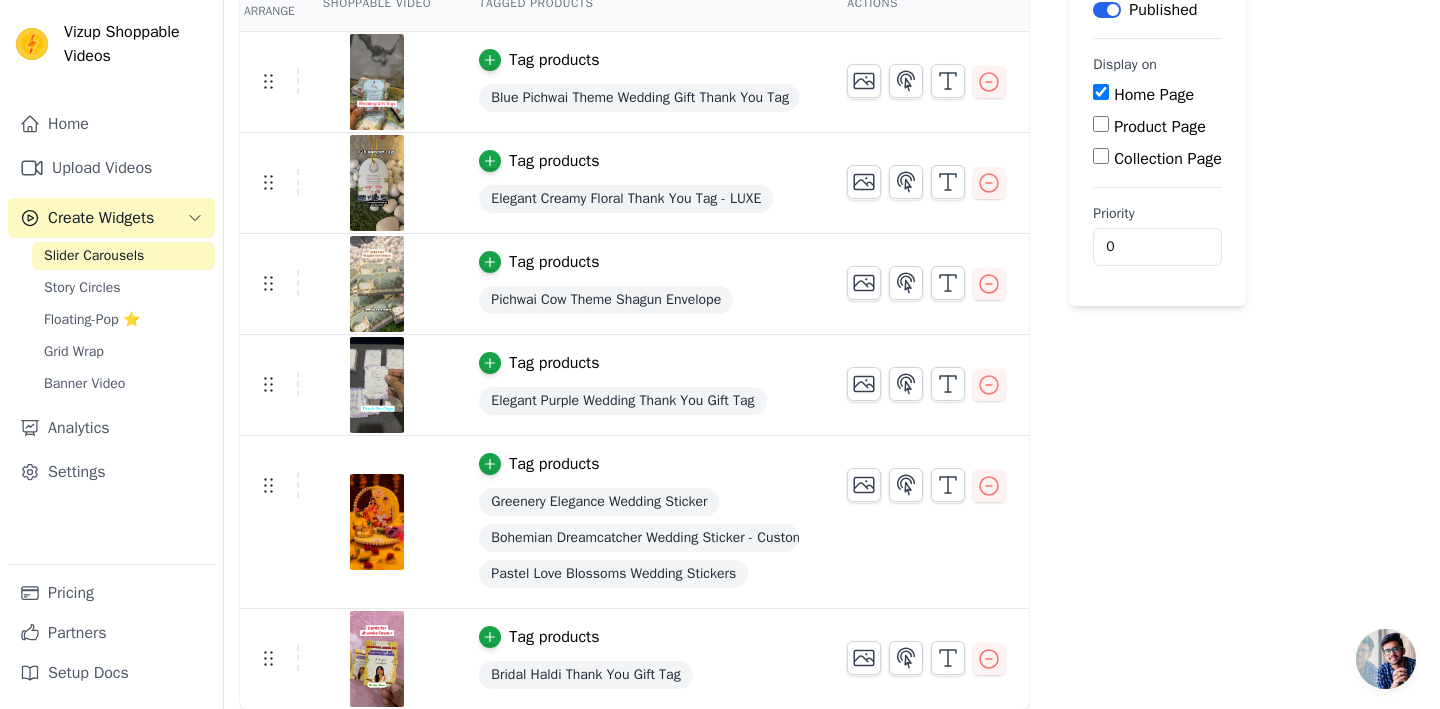 scroll, scrollTop: 0, scrollLeft: 0, axis: both 